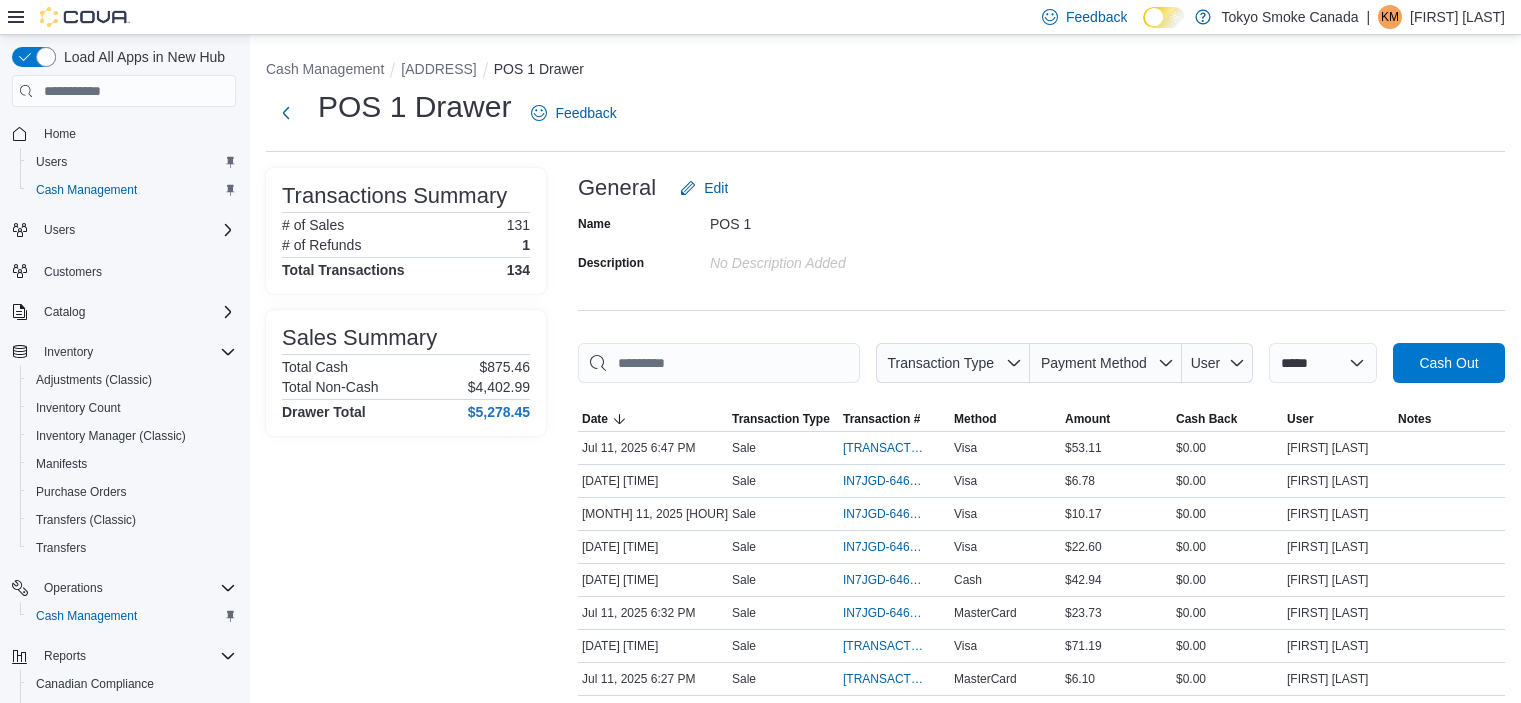 scroll, scrollTop: 0, scrollLeft: 0, axis: both 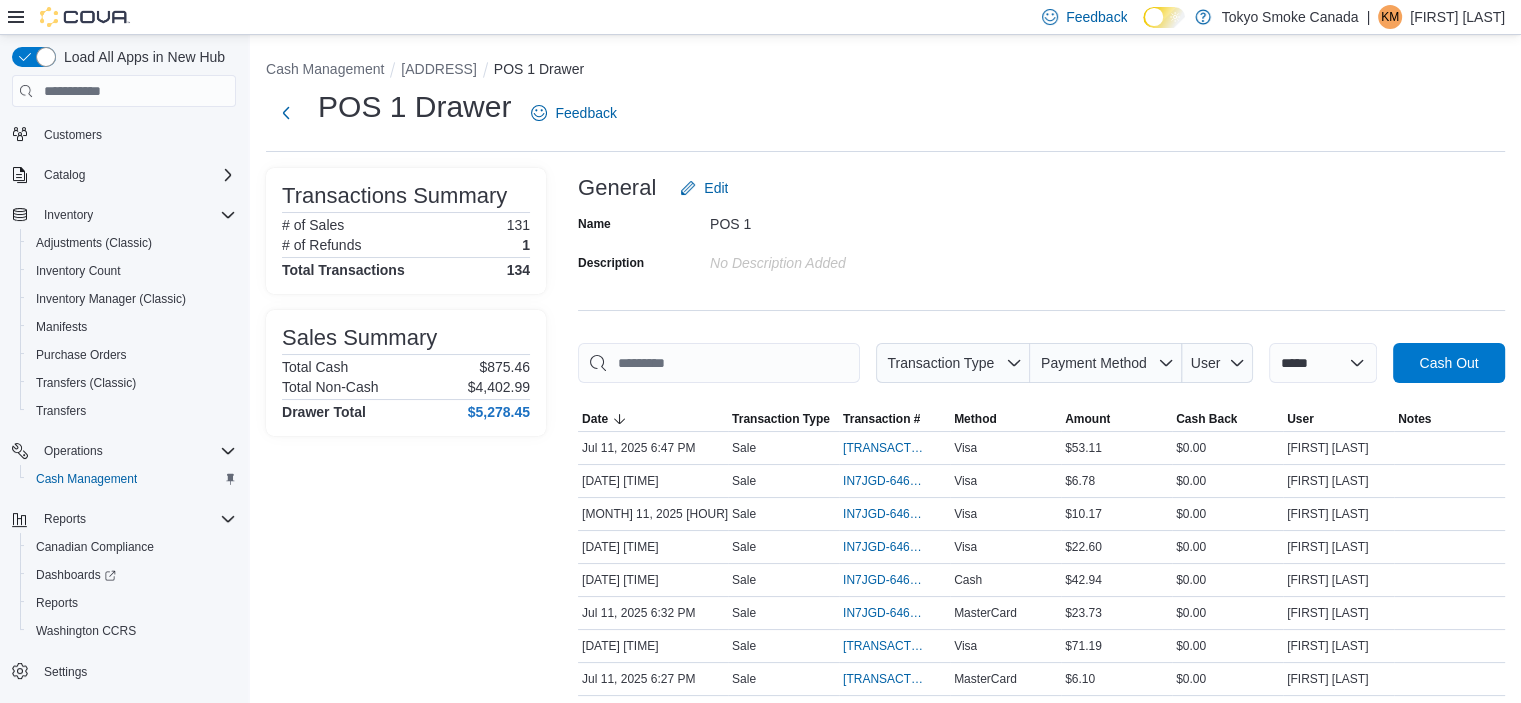 click on "**********" at bounding box center (885, 1939) 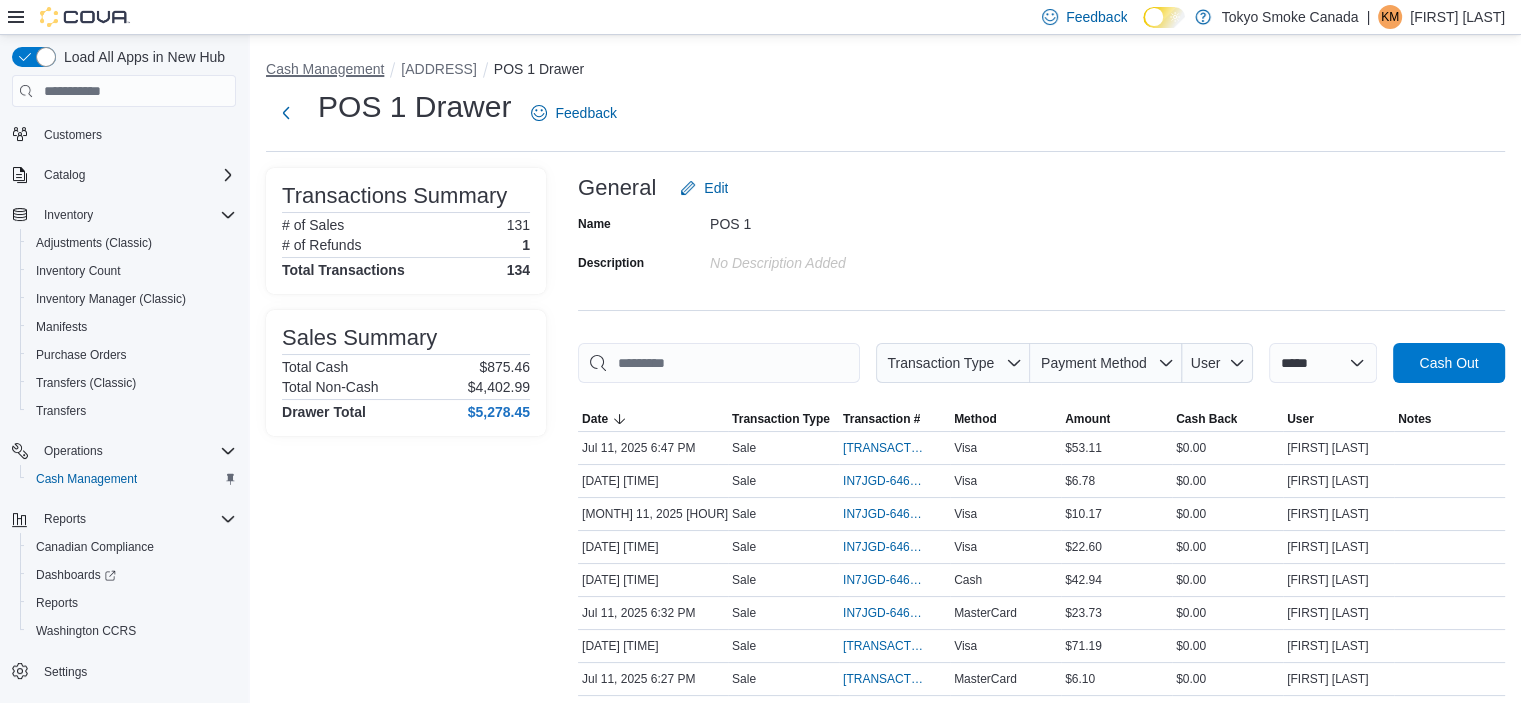 click on "Cash Management" at bounding box center (325, 69) 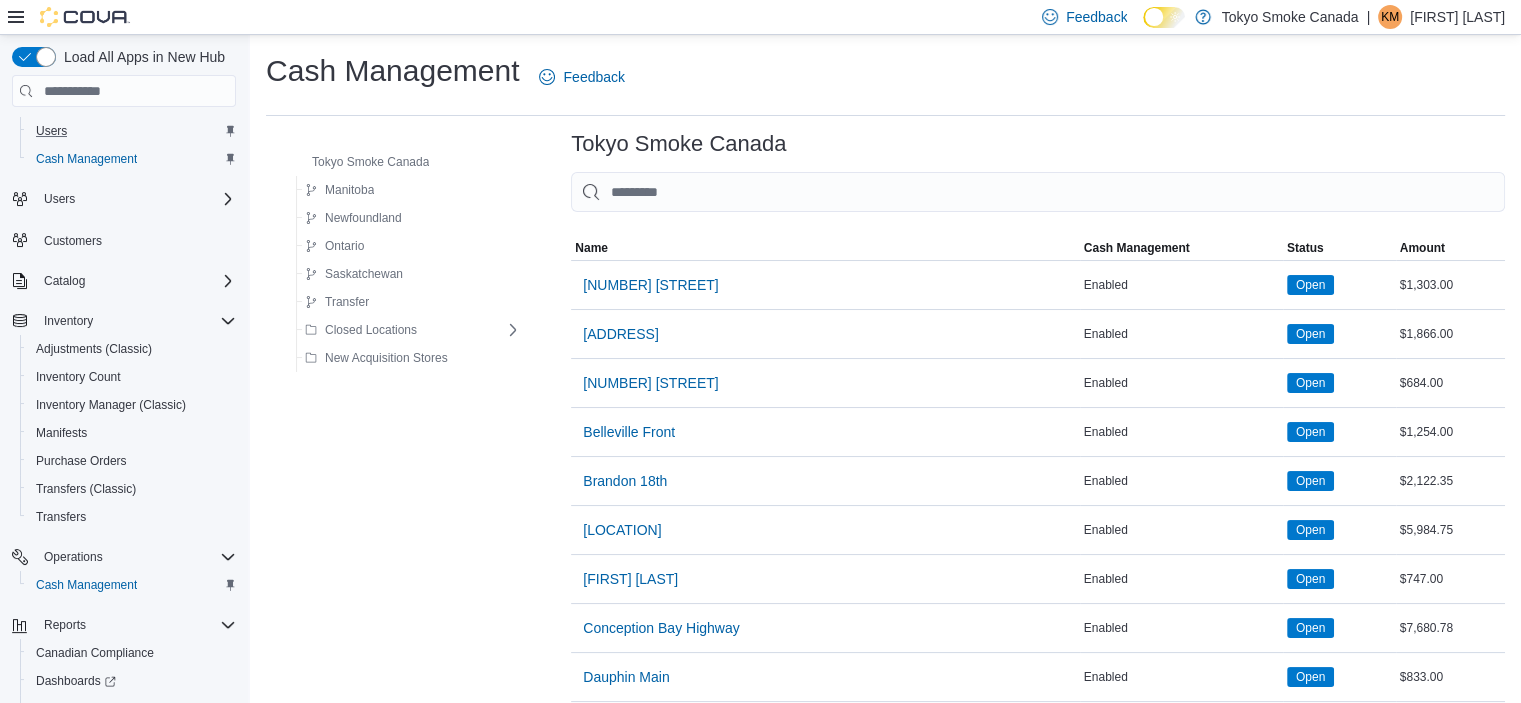 scroll, scrollTop: 0, scrollLeft: 0, axis: both 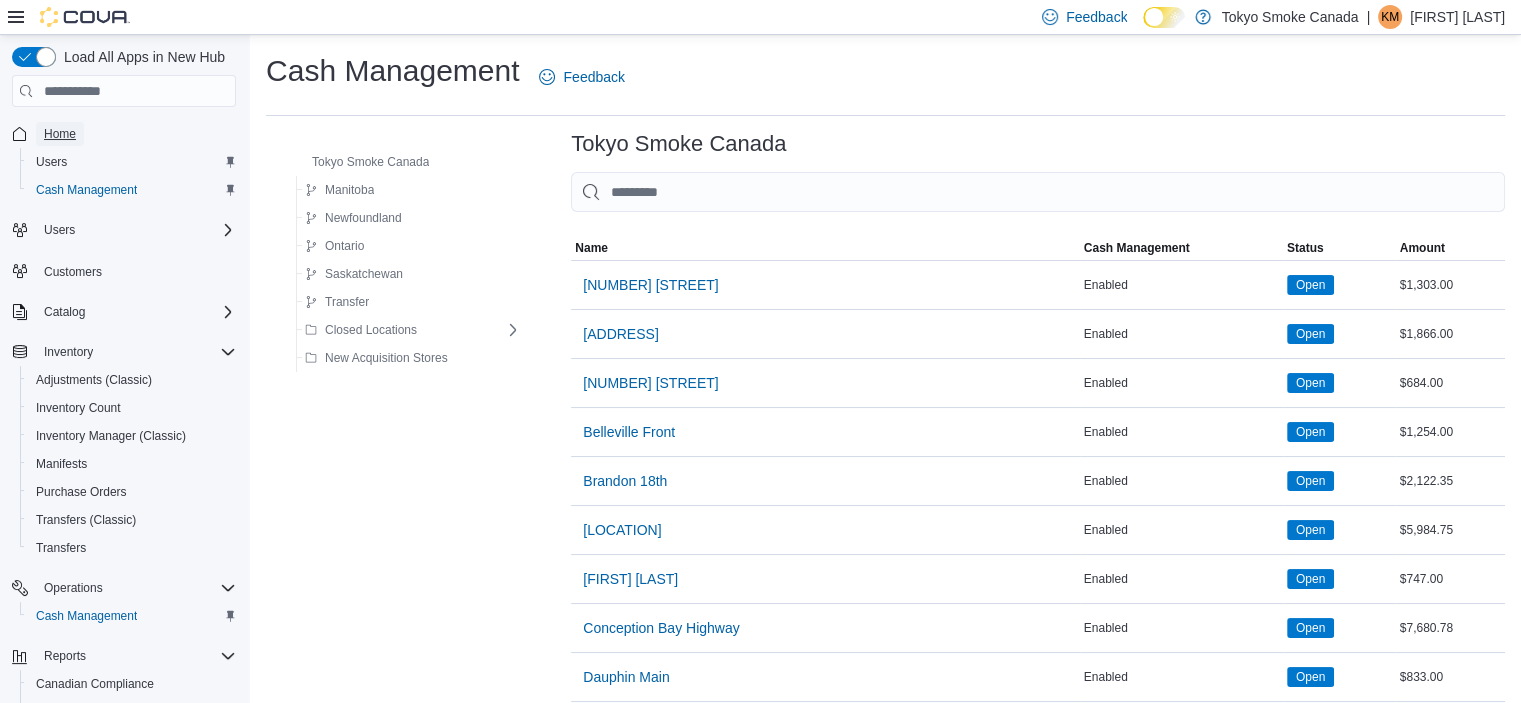 click on "Home" at bounding box center [60, 134] 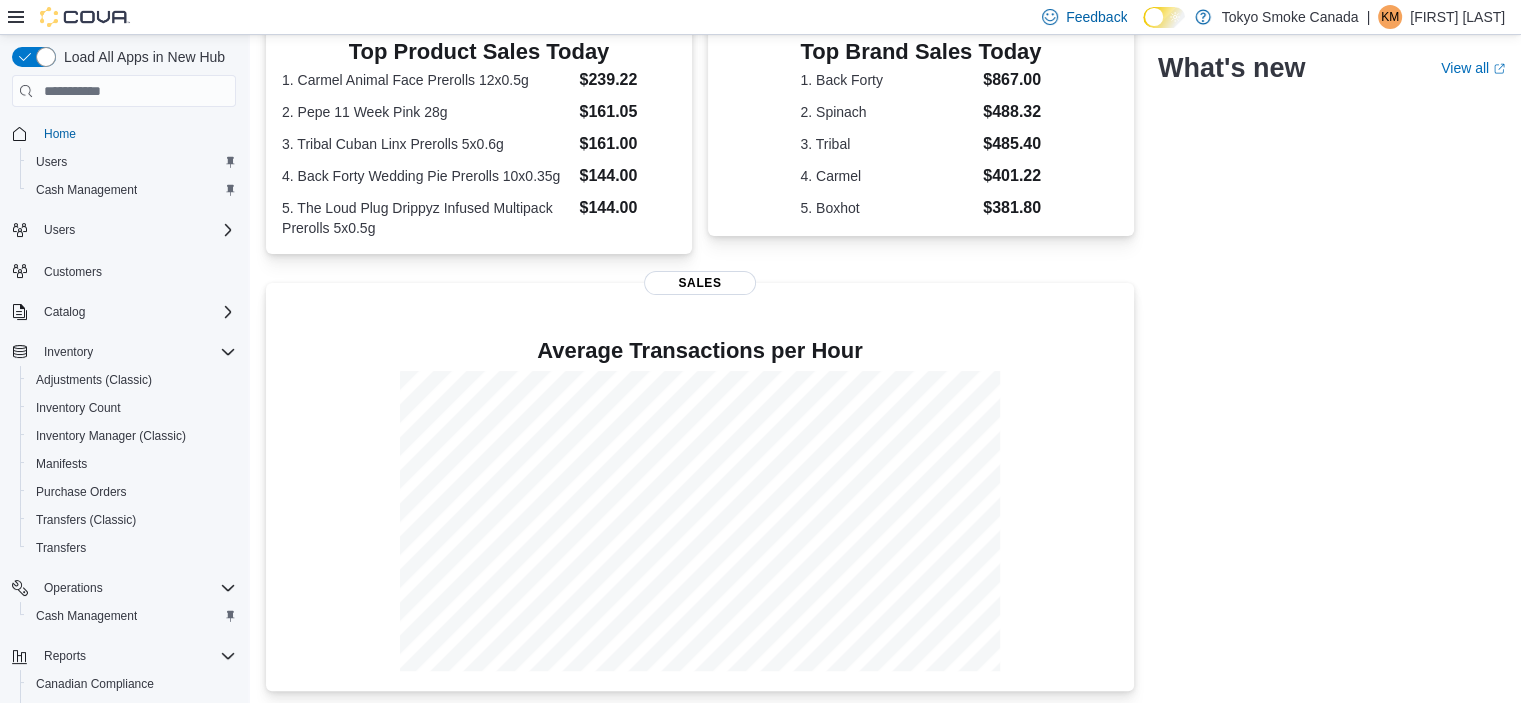 scroll, scrollTop: 459, scrollLeft: 0, axis: vertical 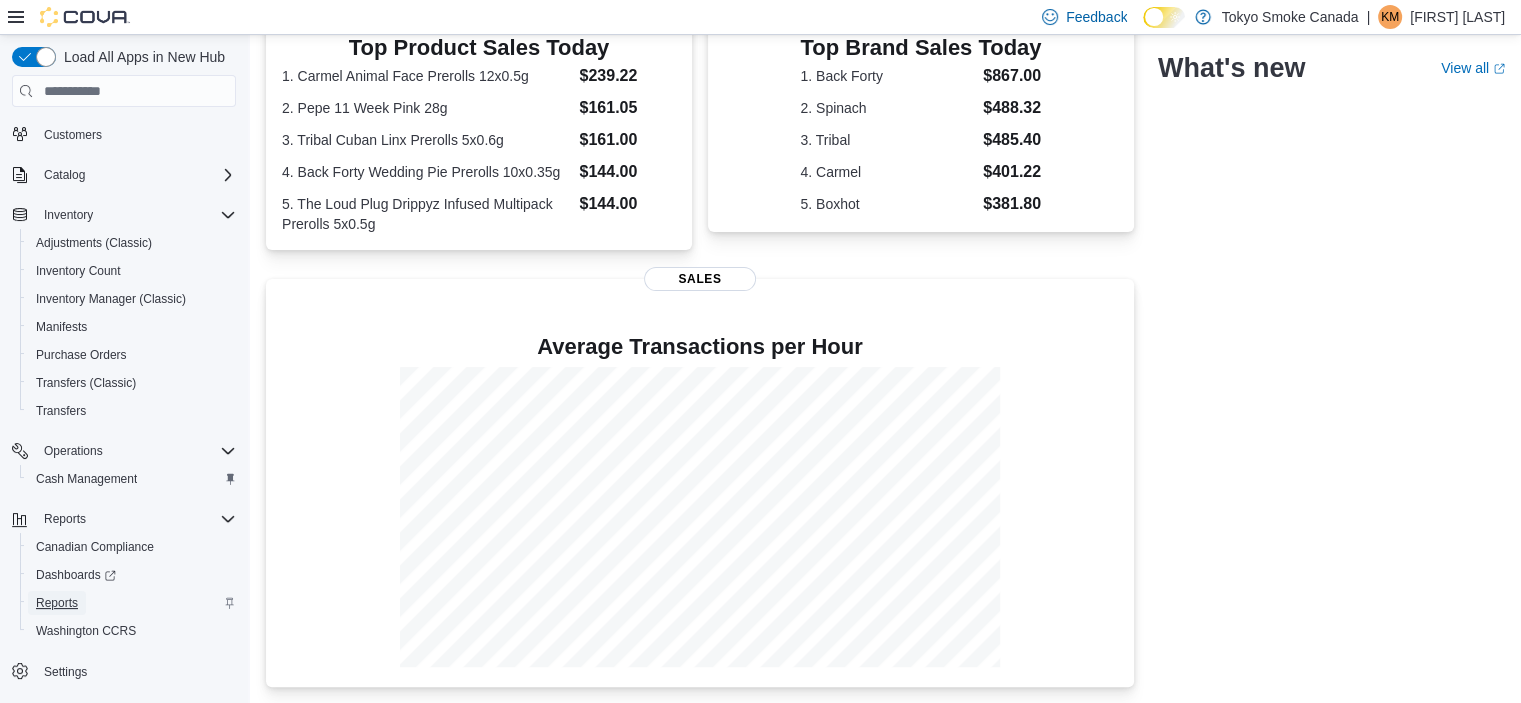 click on "Reports" at bounding box center [57, 603] 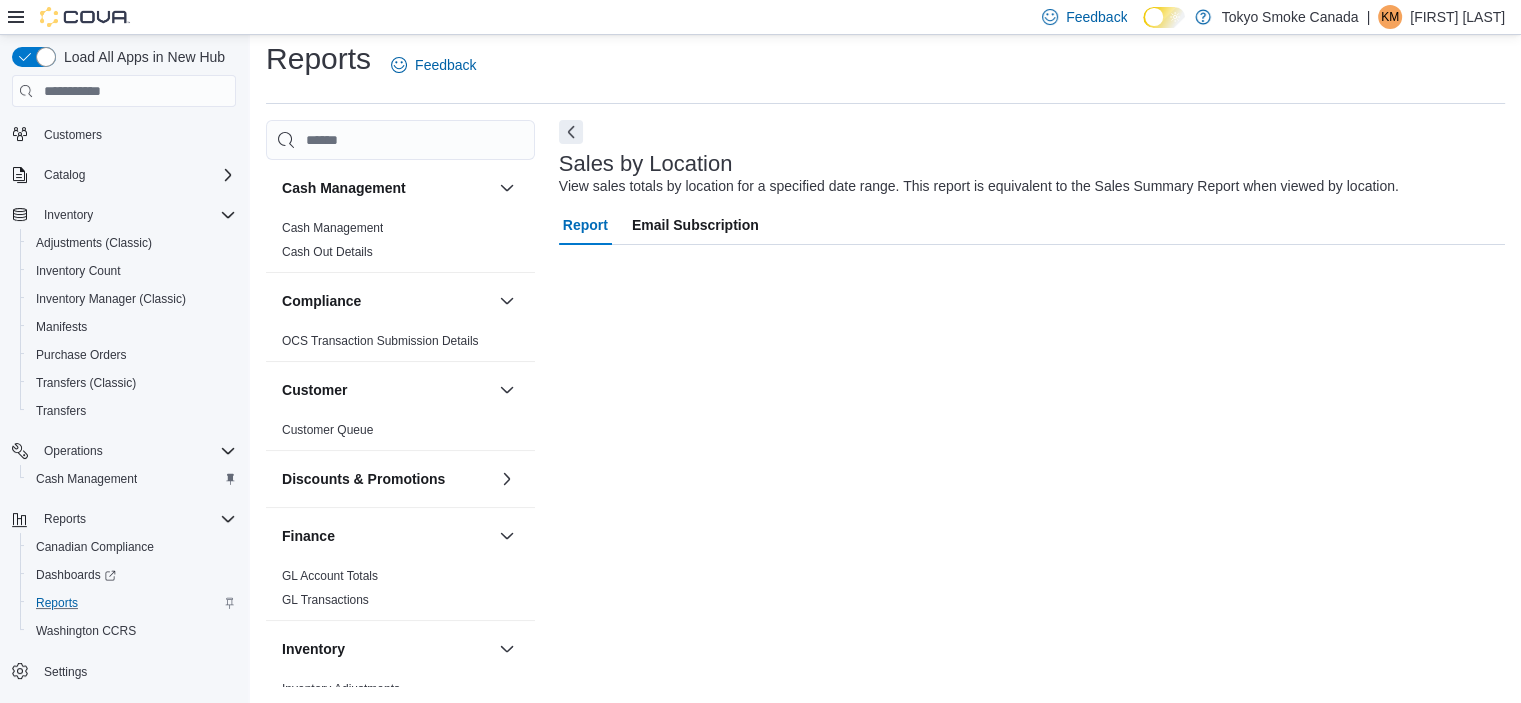 scroll, scrollTop: 12, scrollLeft: 0, axis: vertical 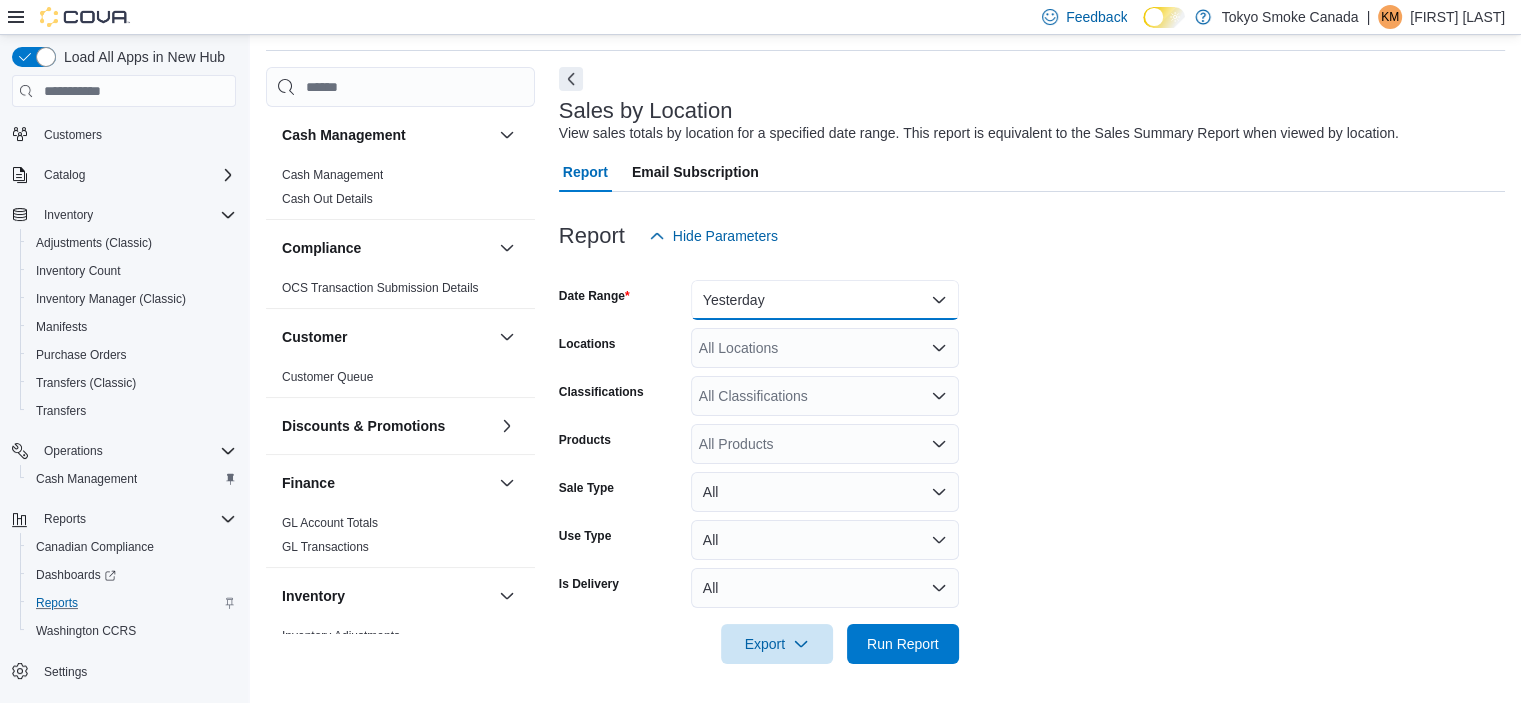 click on "Yesterday" at bounding box center [825, 300] 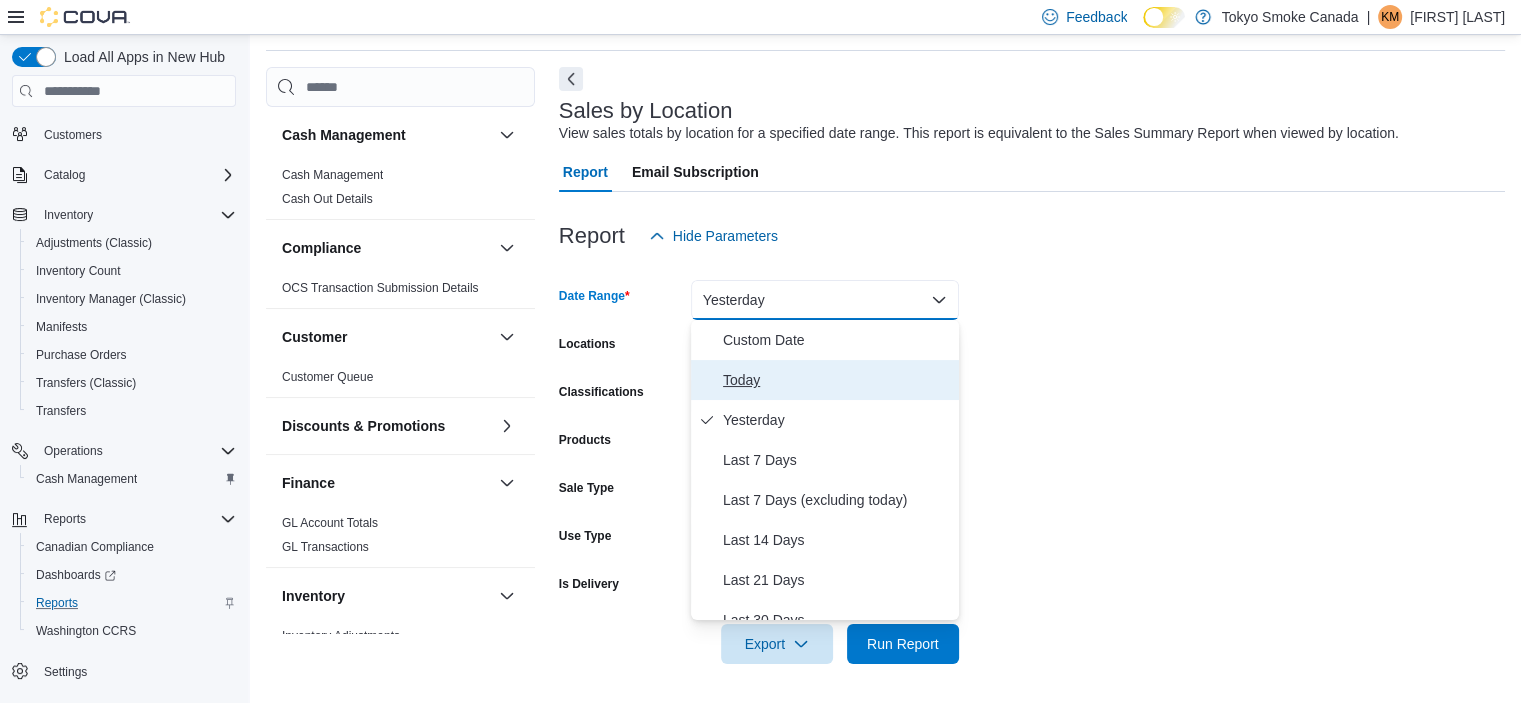 click on "Today" at bounding box center [837, 380] 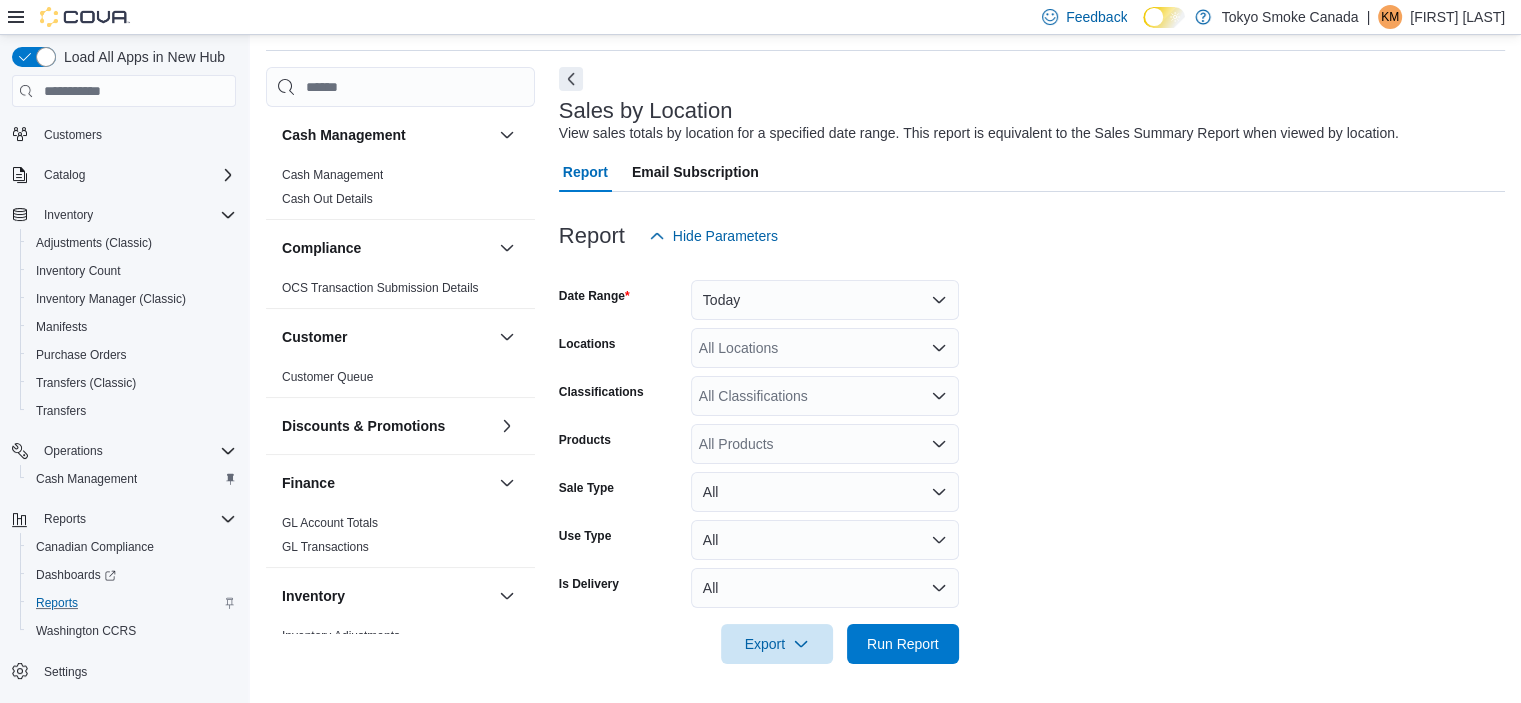 click on "All Locations" at bounding box center [825, 348] 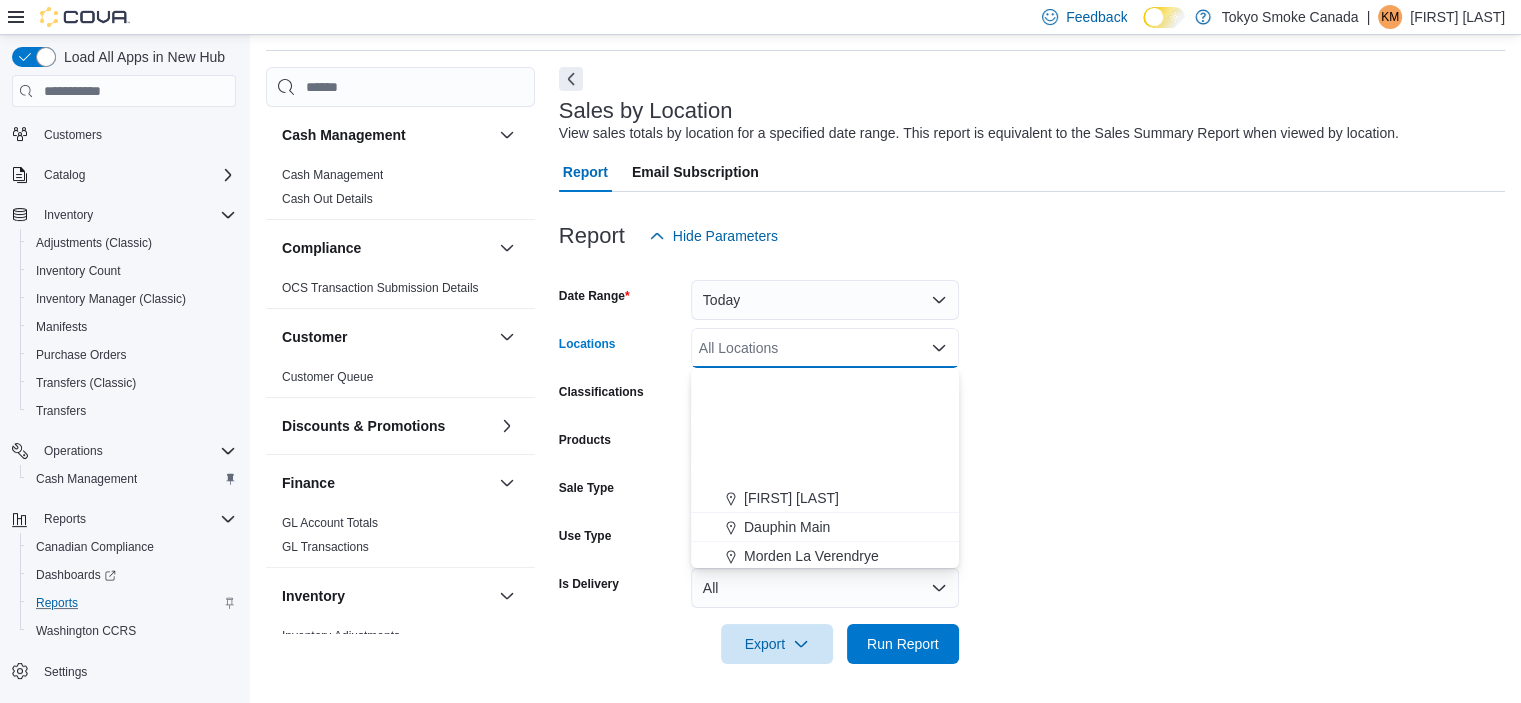 scroll, scrollTop: 400, scrollLeft: 0, axis: vertical 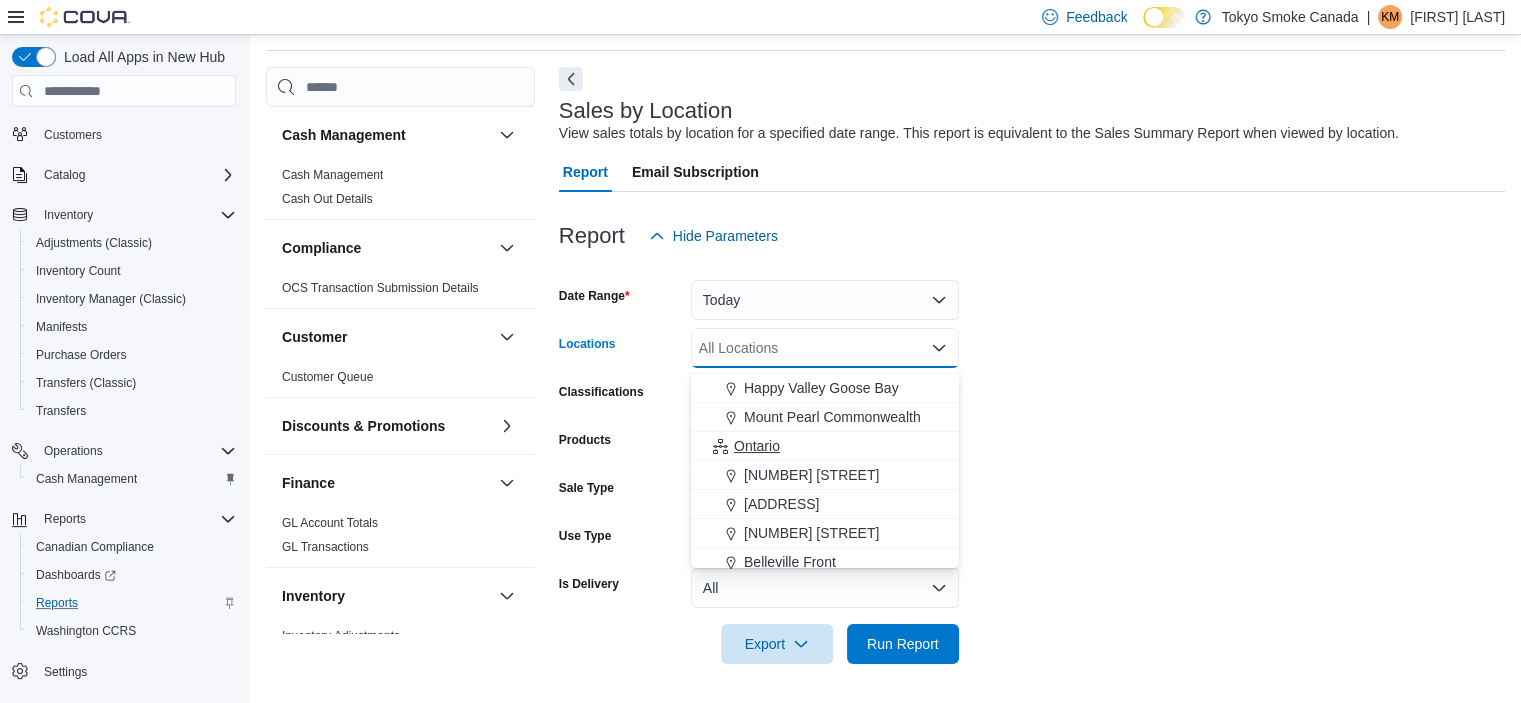 click on "Ontario" at bounding box center (825, 446) 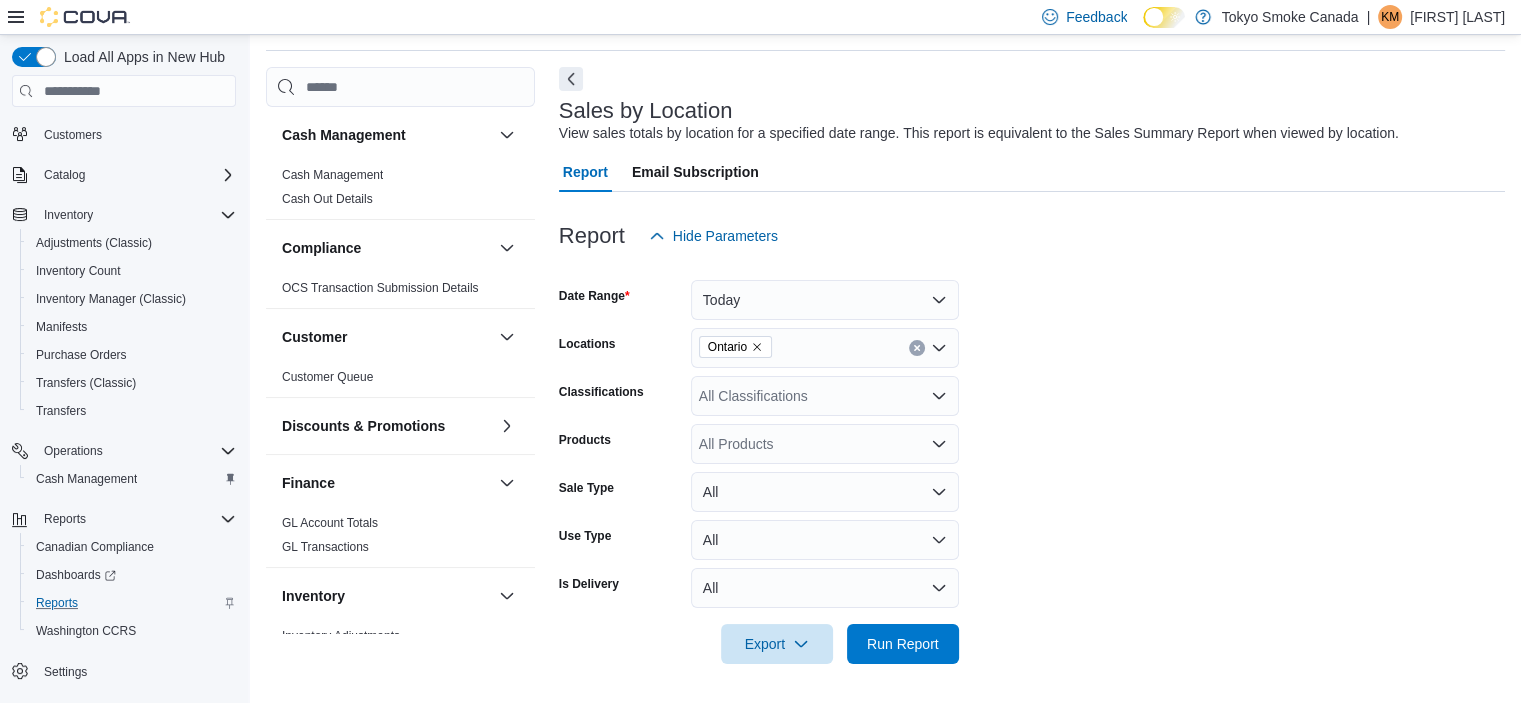 drag, startPoint x: 1226, startPoint y: 440, endPoint x: 1075, endPoint y: 524, distance: 172.79178 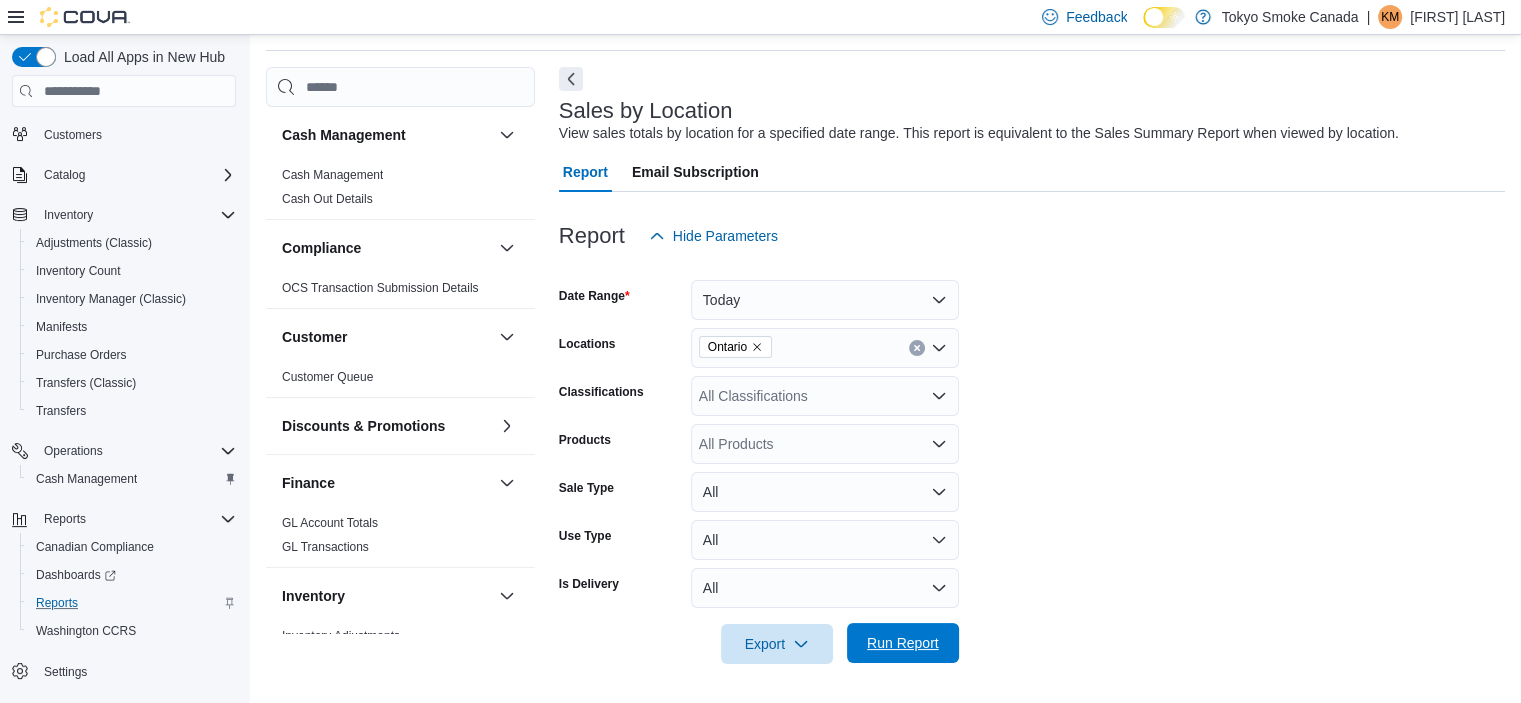 click on "Run Report" at bounding box center [903, 643] 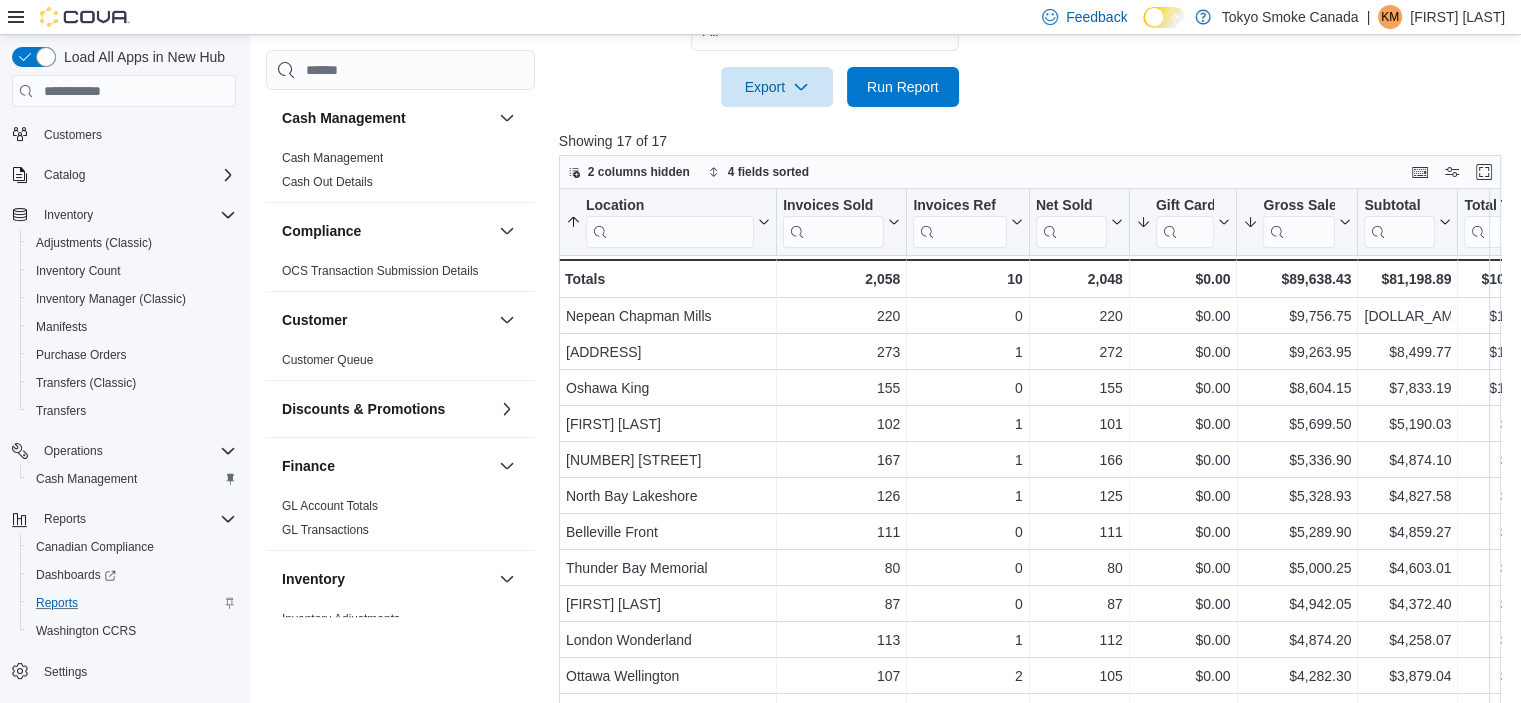 scroll, scrollTop: 652, scrollLeft: 0, axis: vertical 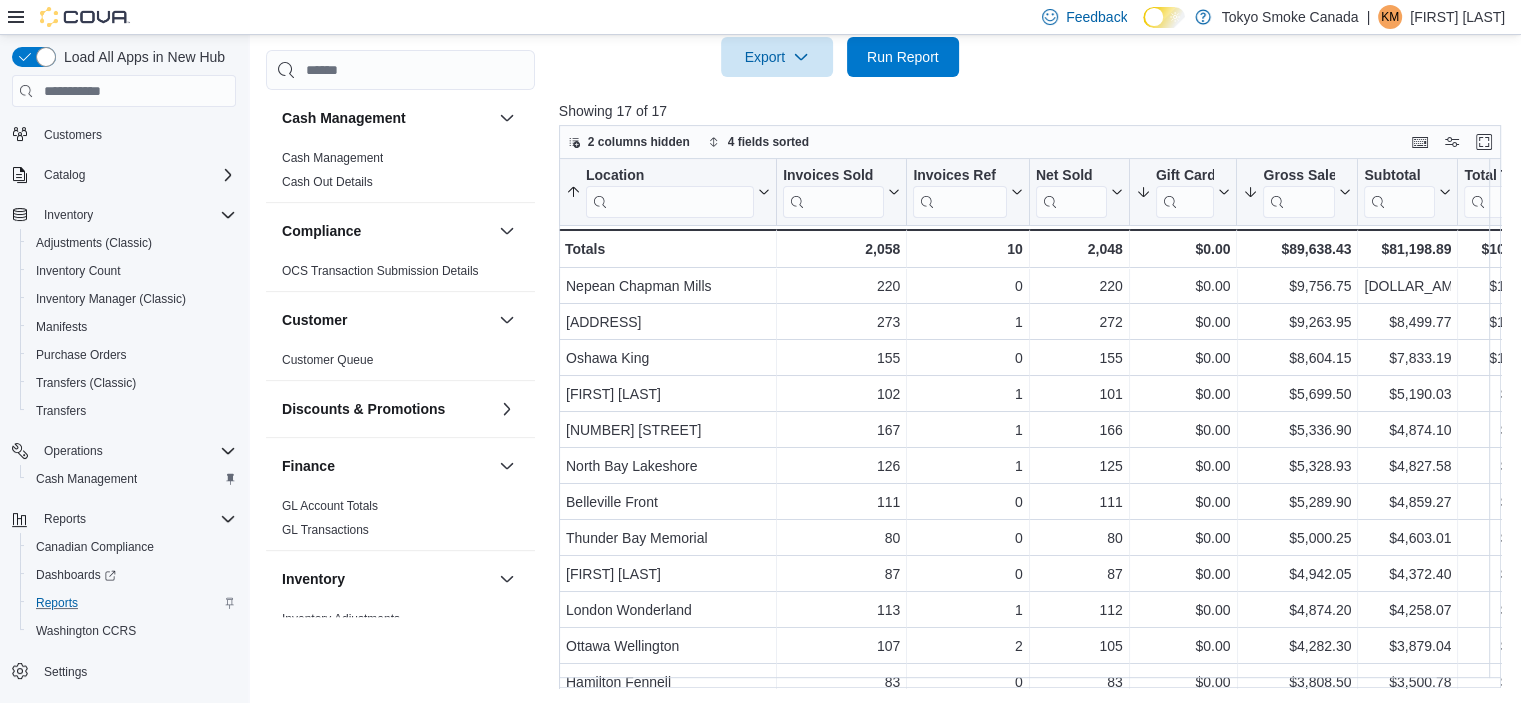 drag, startPoint x: 752, startPoint y: 688, endPoint x: 816, endPoint y: 686, distance: 64.03124 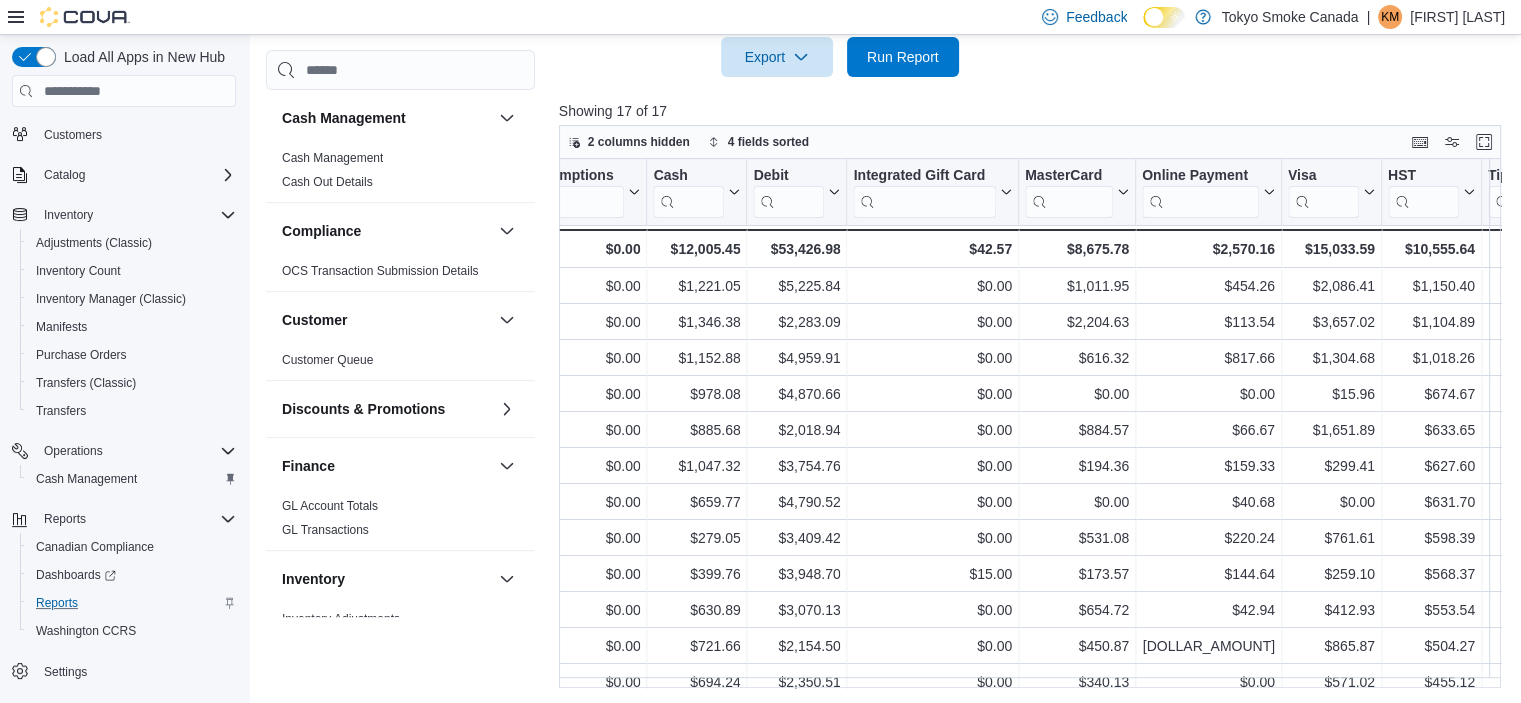 scroll, scrollTop: 0, scrollLeft: 2527, axis: horizontal 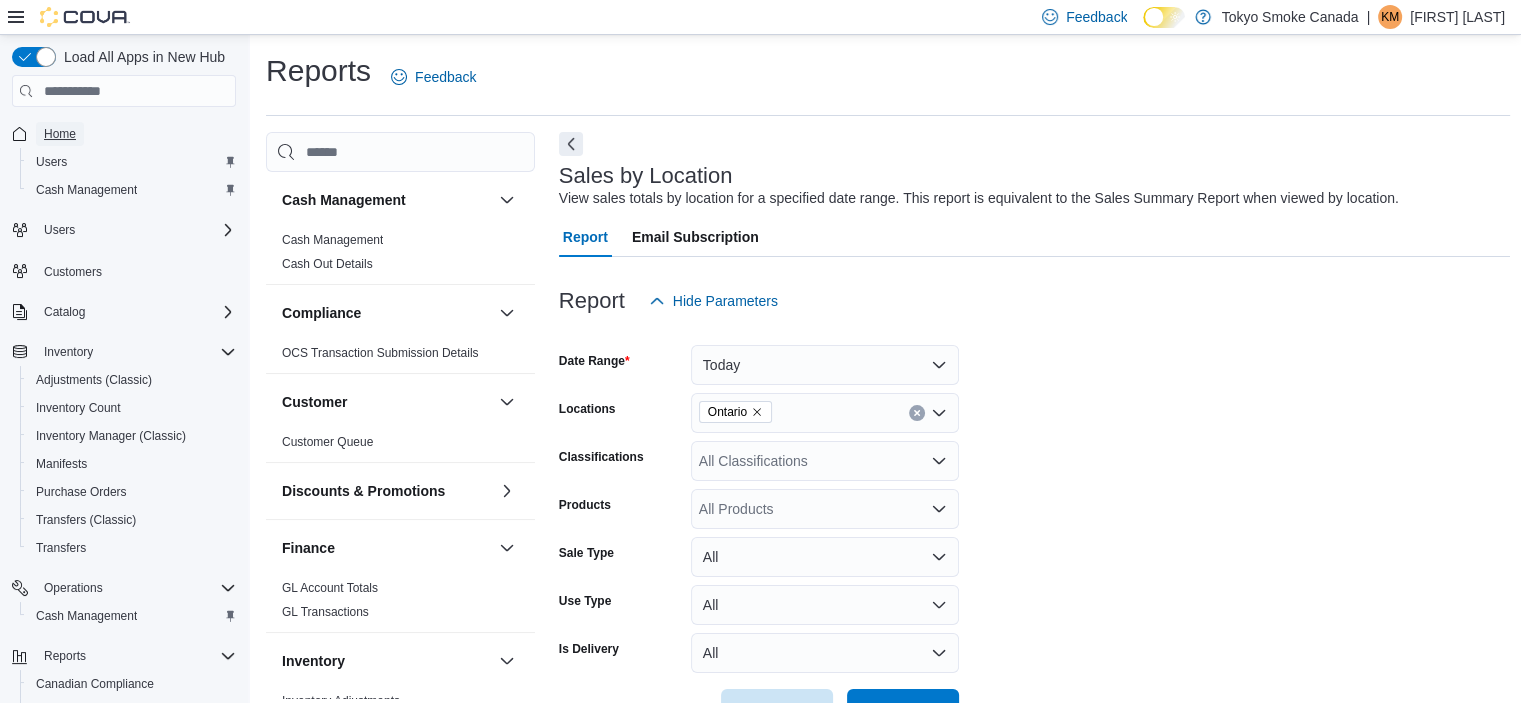 click on "Home" at bounding box center [60, 134] 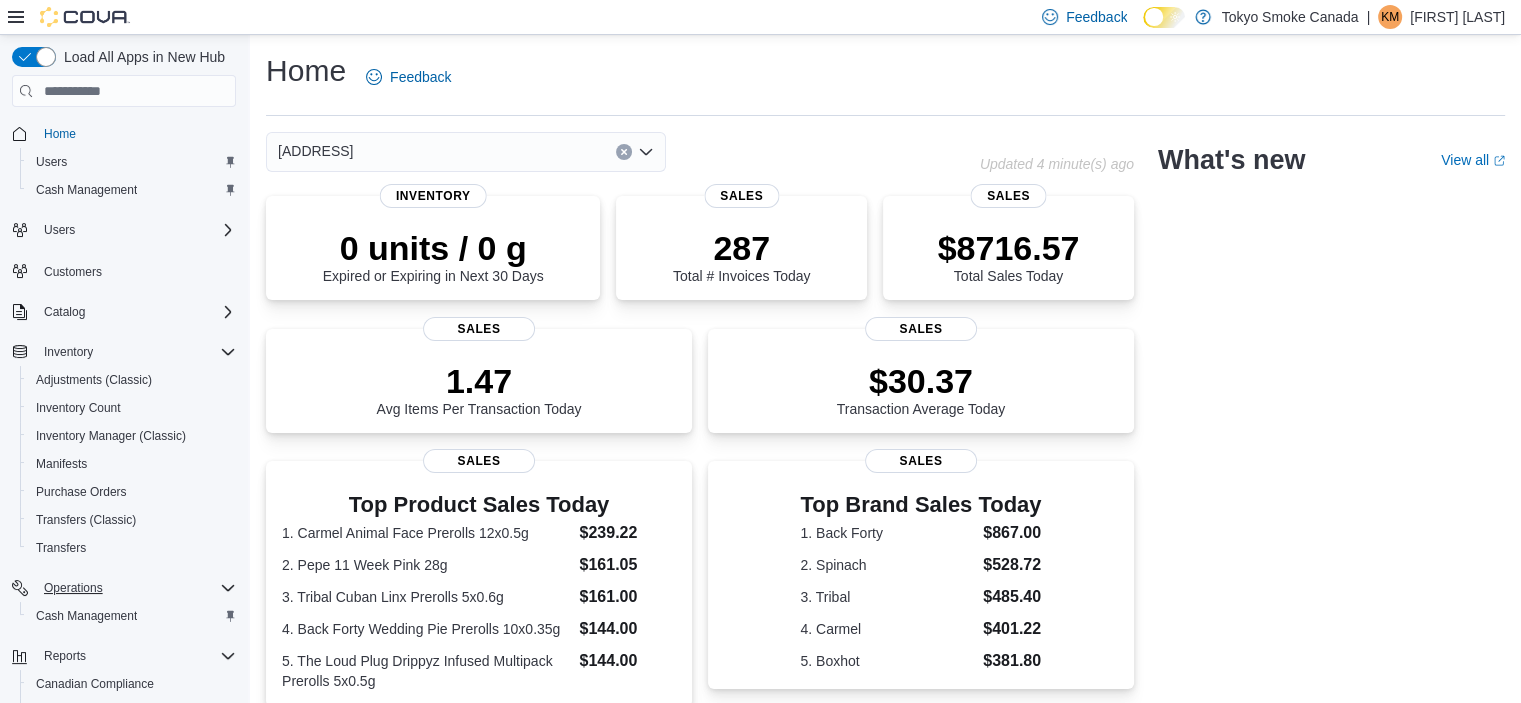 scroll, scrollTop: 137, scrollLeft: 0, axis: vertical 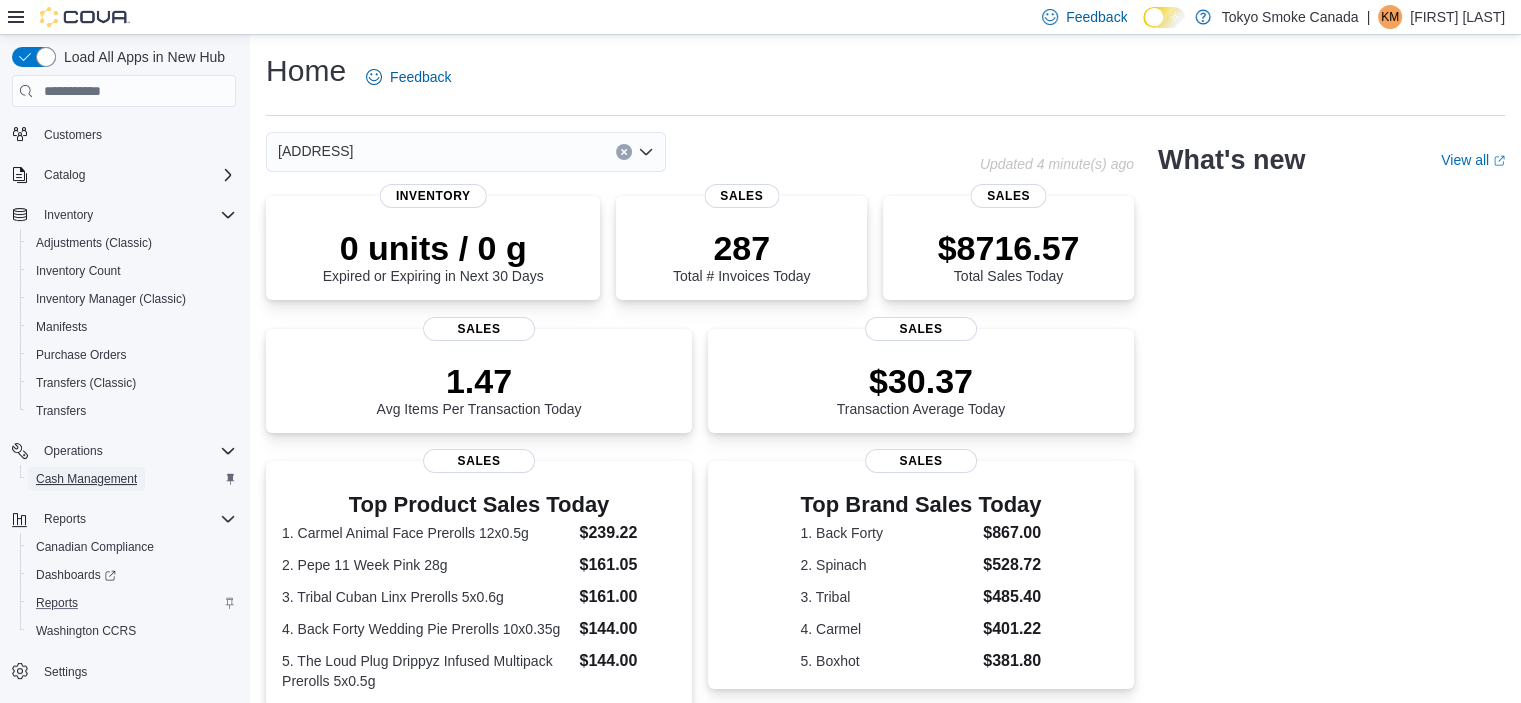 click on "Cash Management" at bounding box center (86, 479) 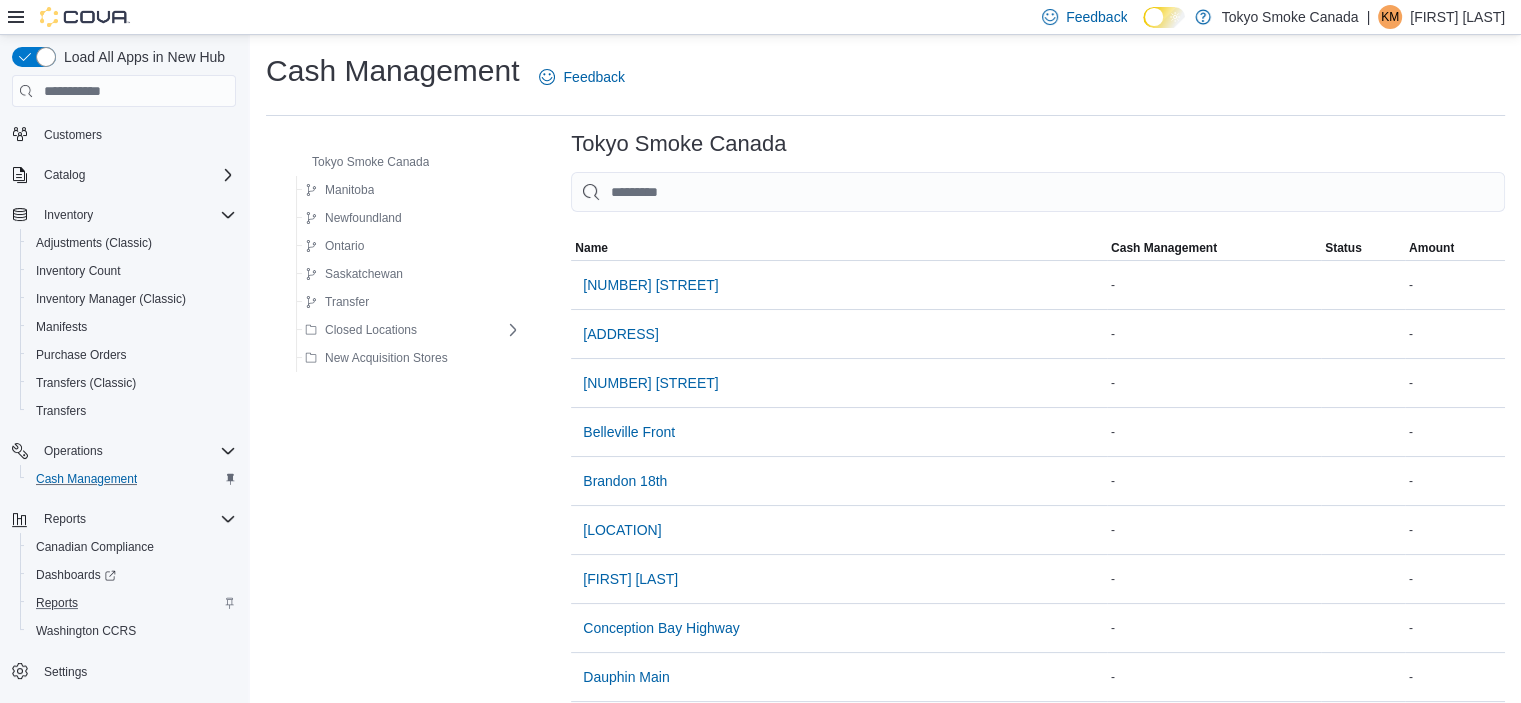 scroll, scrollTop: 137, scrollLeft: 0, axis: vertical 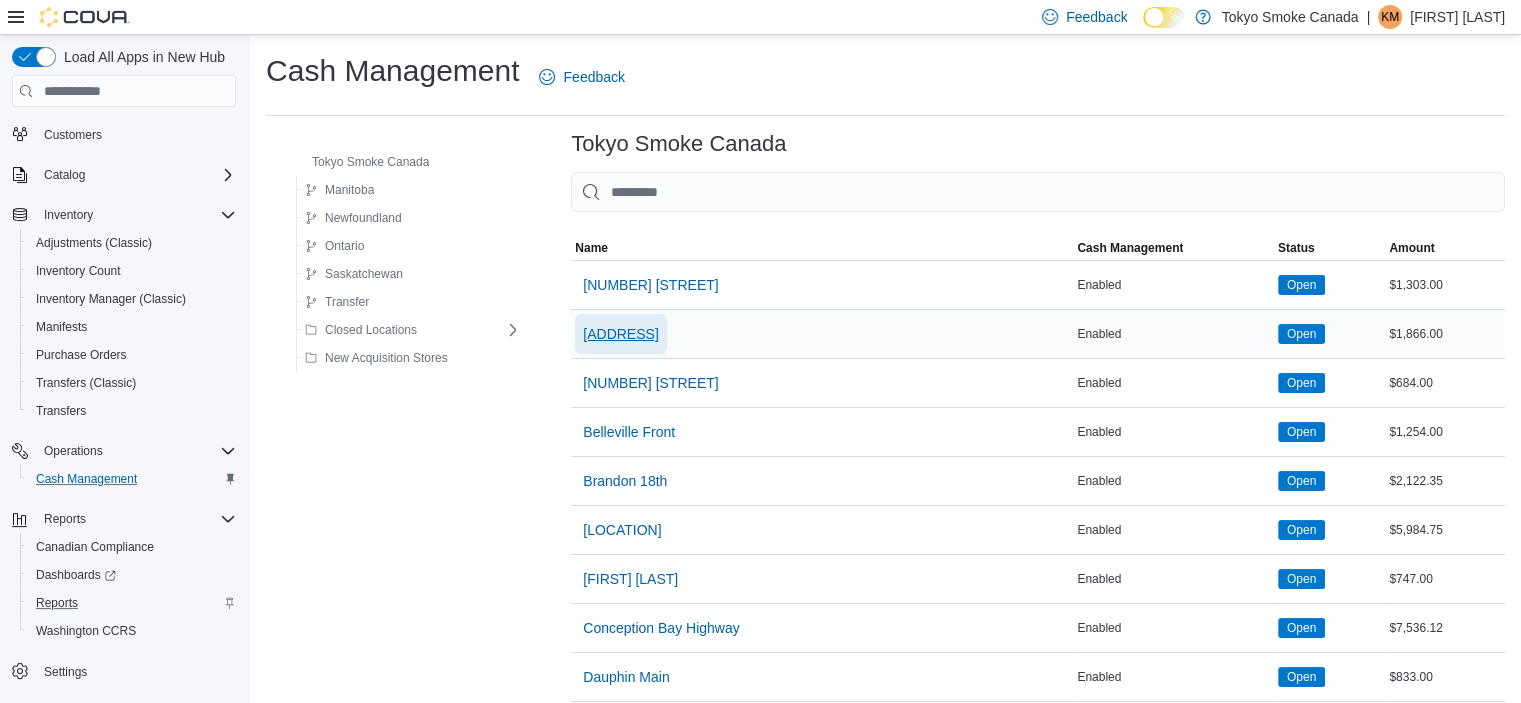 click on "[ADDRESS]" at bounding box center (620, 334) 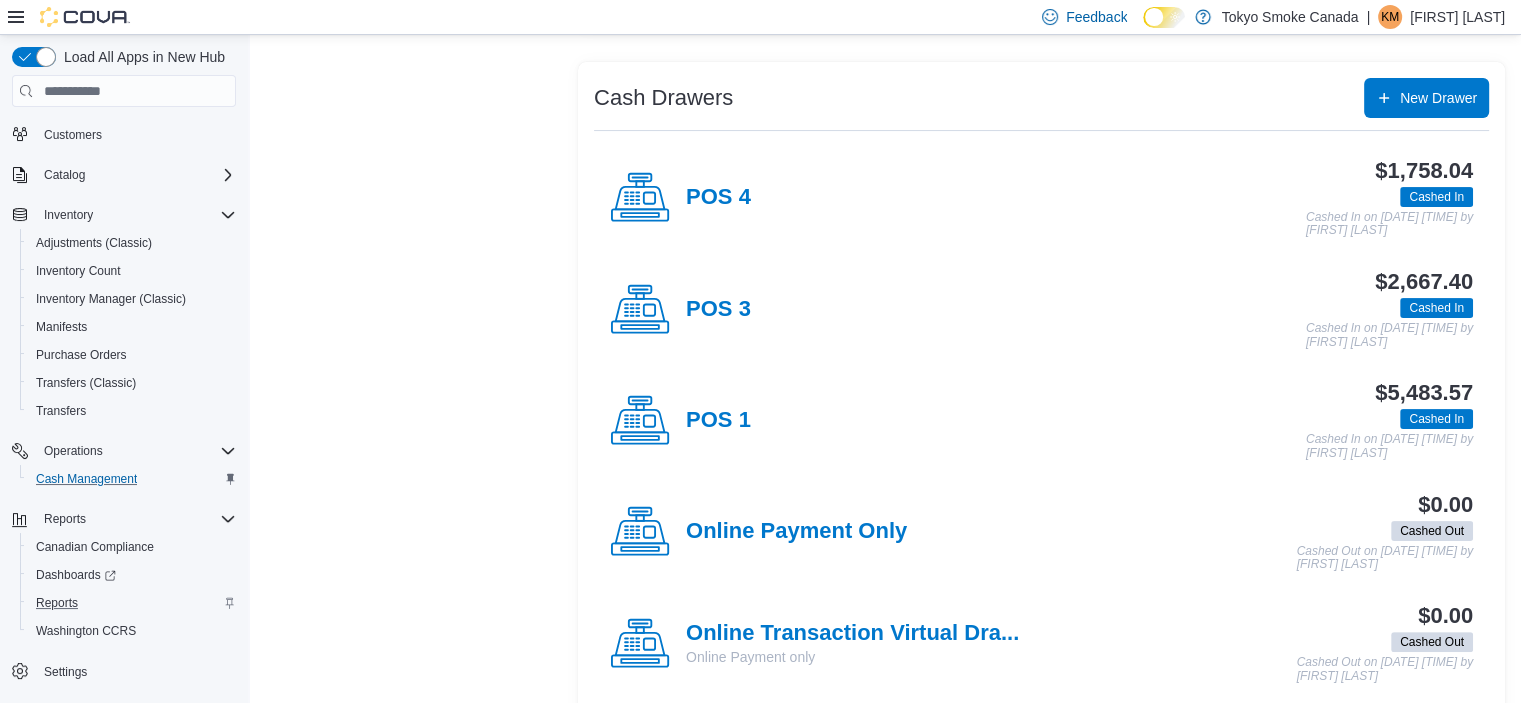 scroll, scrollTop: 400, scrollLeft: 0, axis: vertical 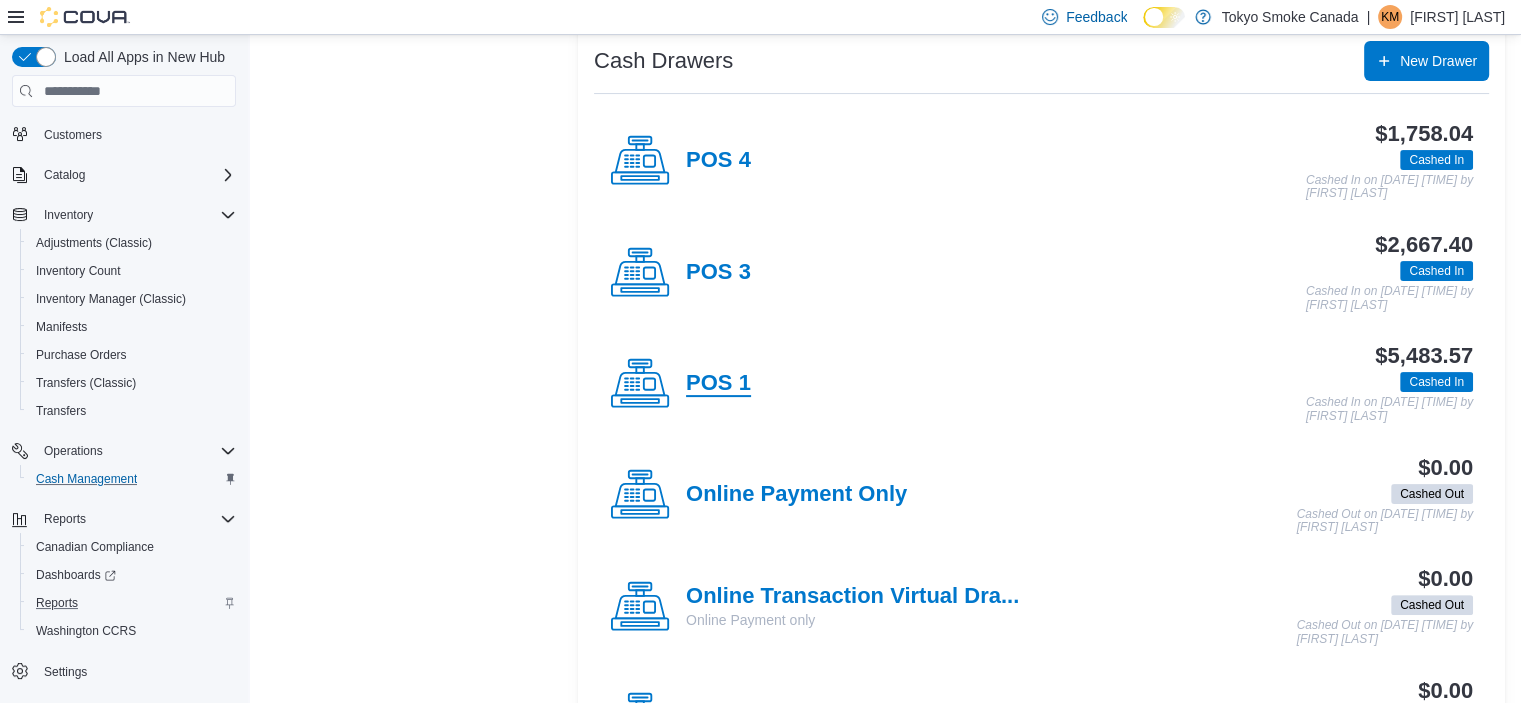 click on "POS 1" at bounding box center (718, 384) 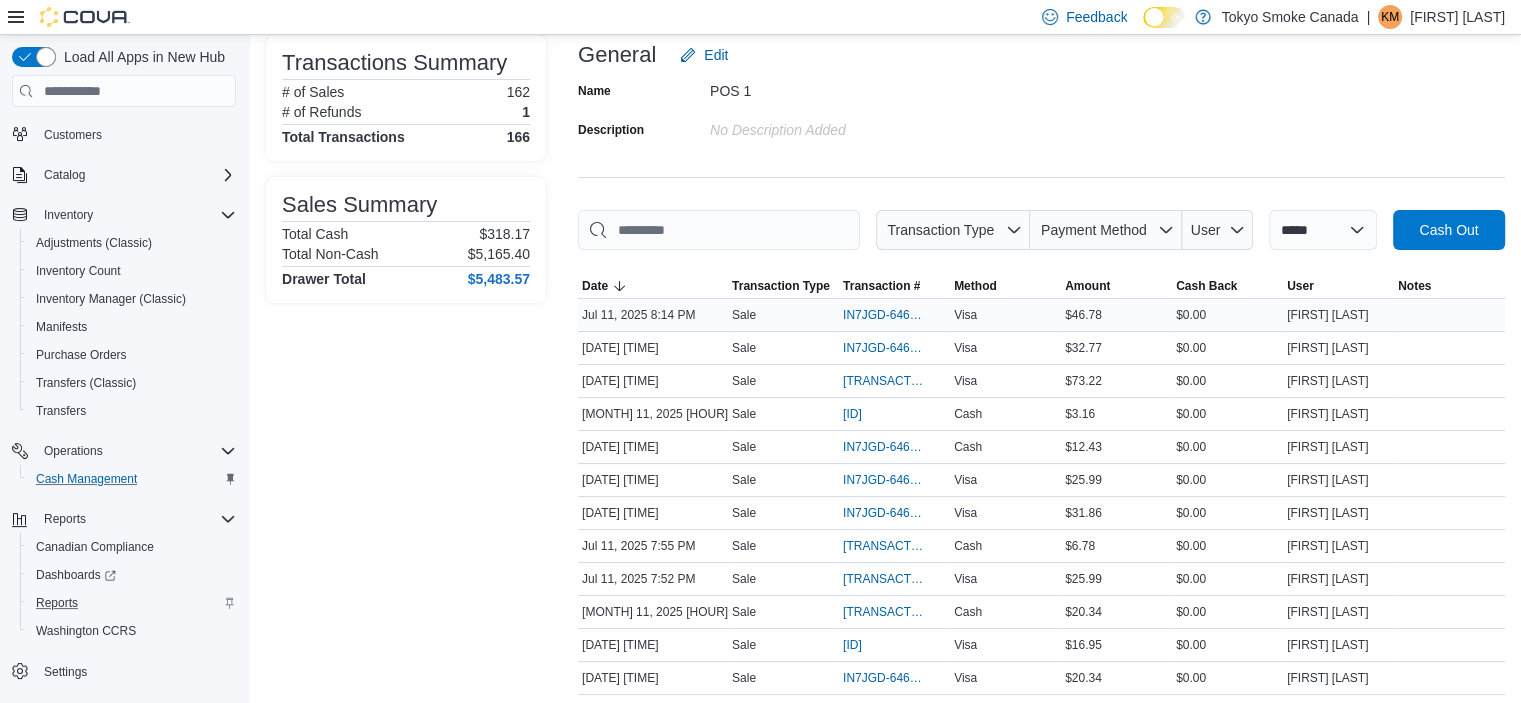 scroll, scrollTop: 0, scrollLeft: 0, axis: both 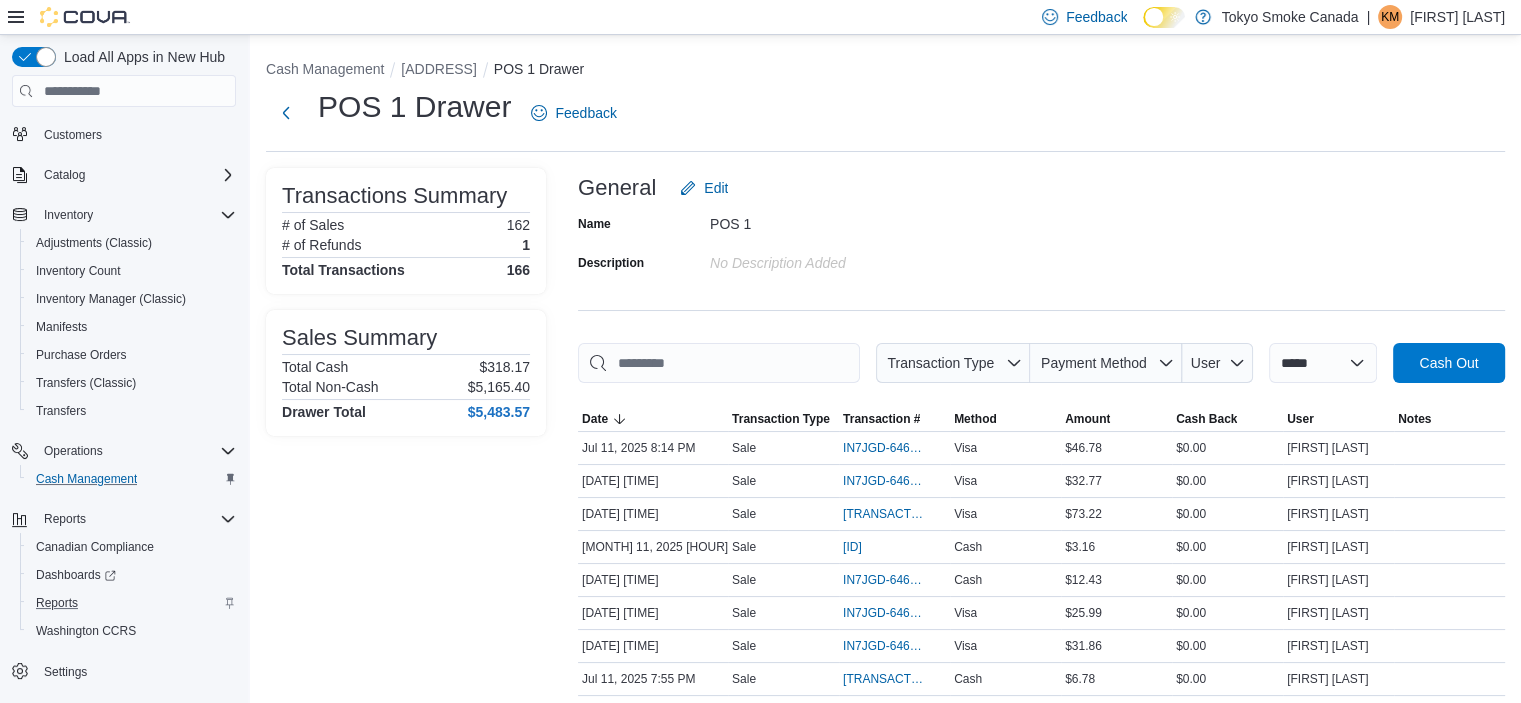 click on "[ADDRESS]" at bounding box center [447, 69] 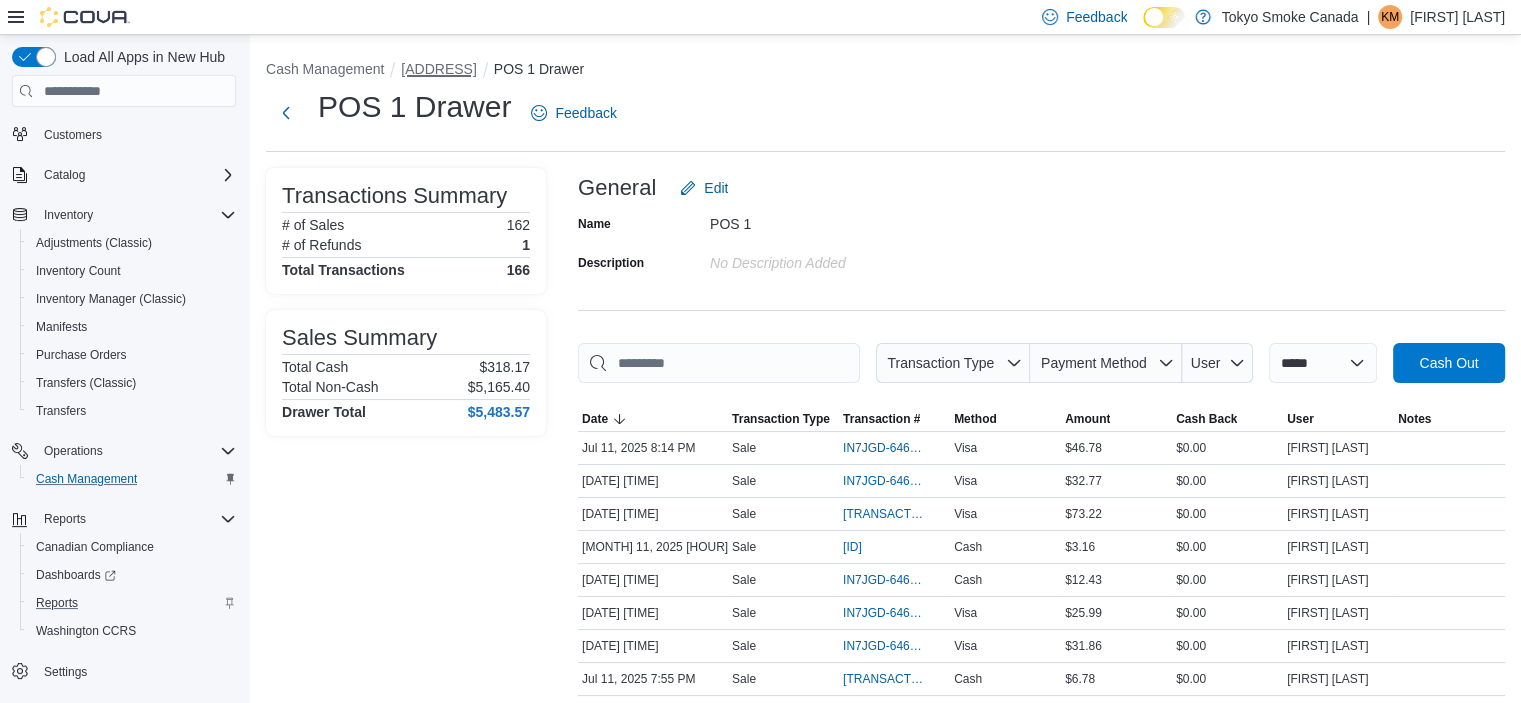 click on "[ADDRESS]" at bounding box center [438, 69] 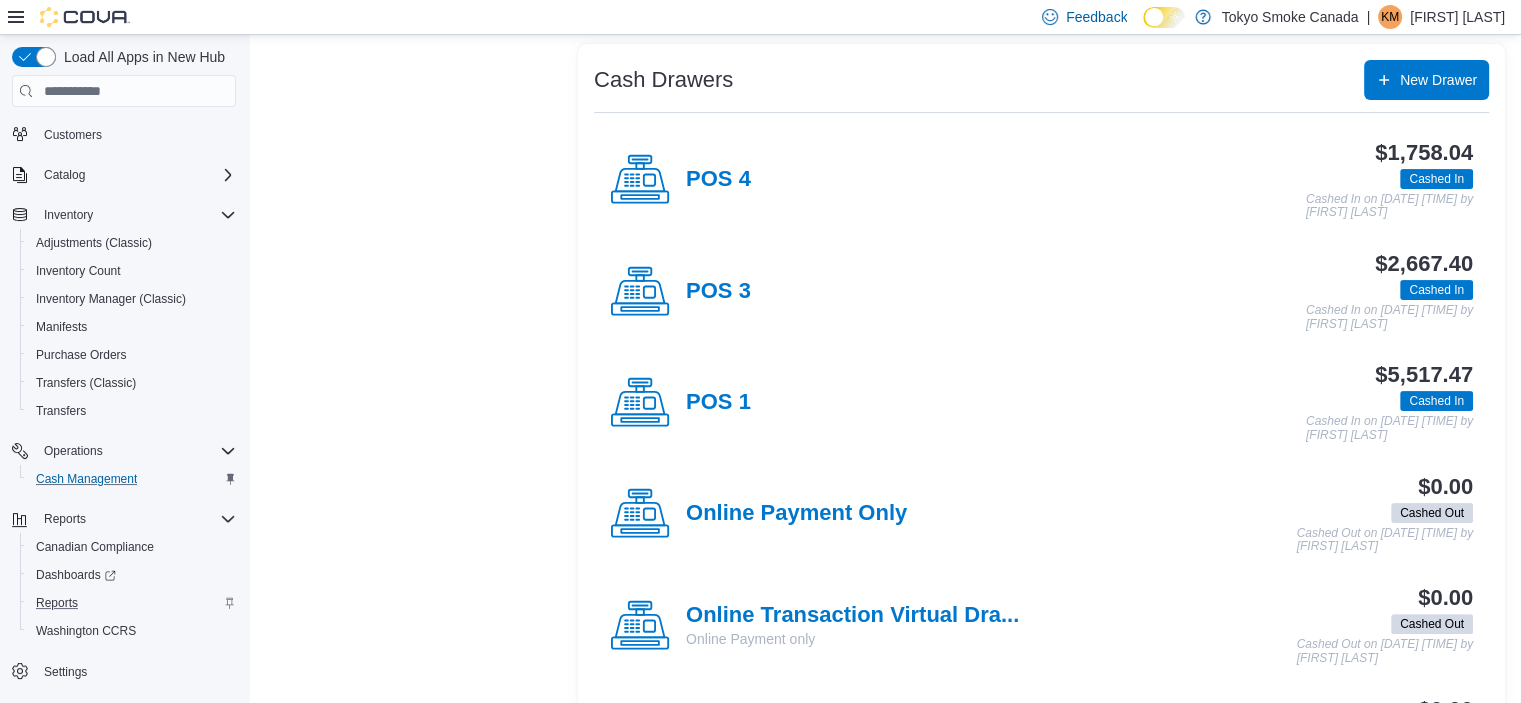 scroll, scrollTop: 400, scrollLeft: 0, axis: vertical 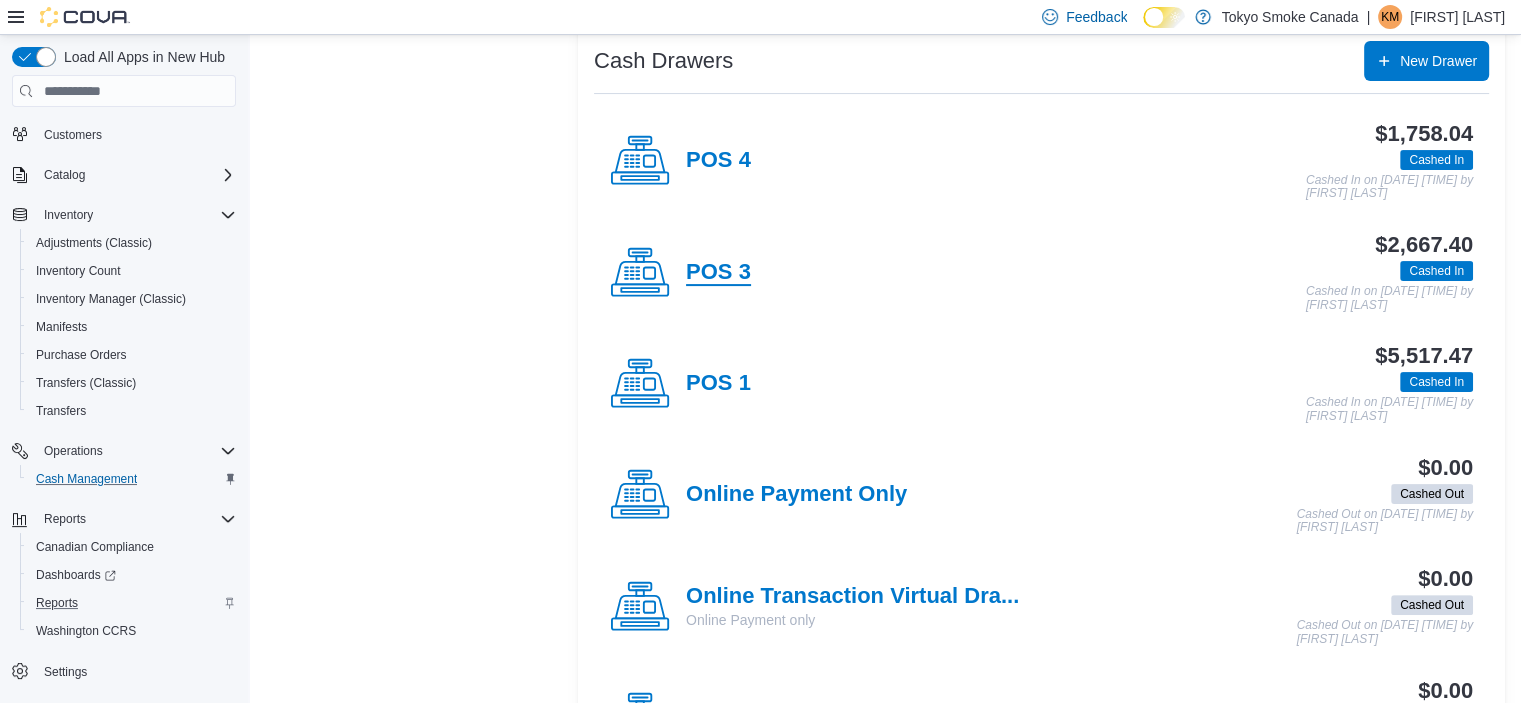 click on "POS 3" at bounding box center (718, 273) 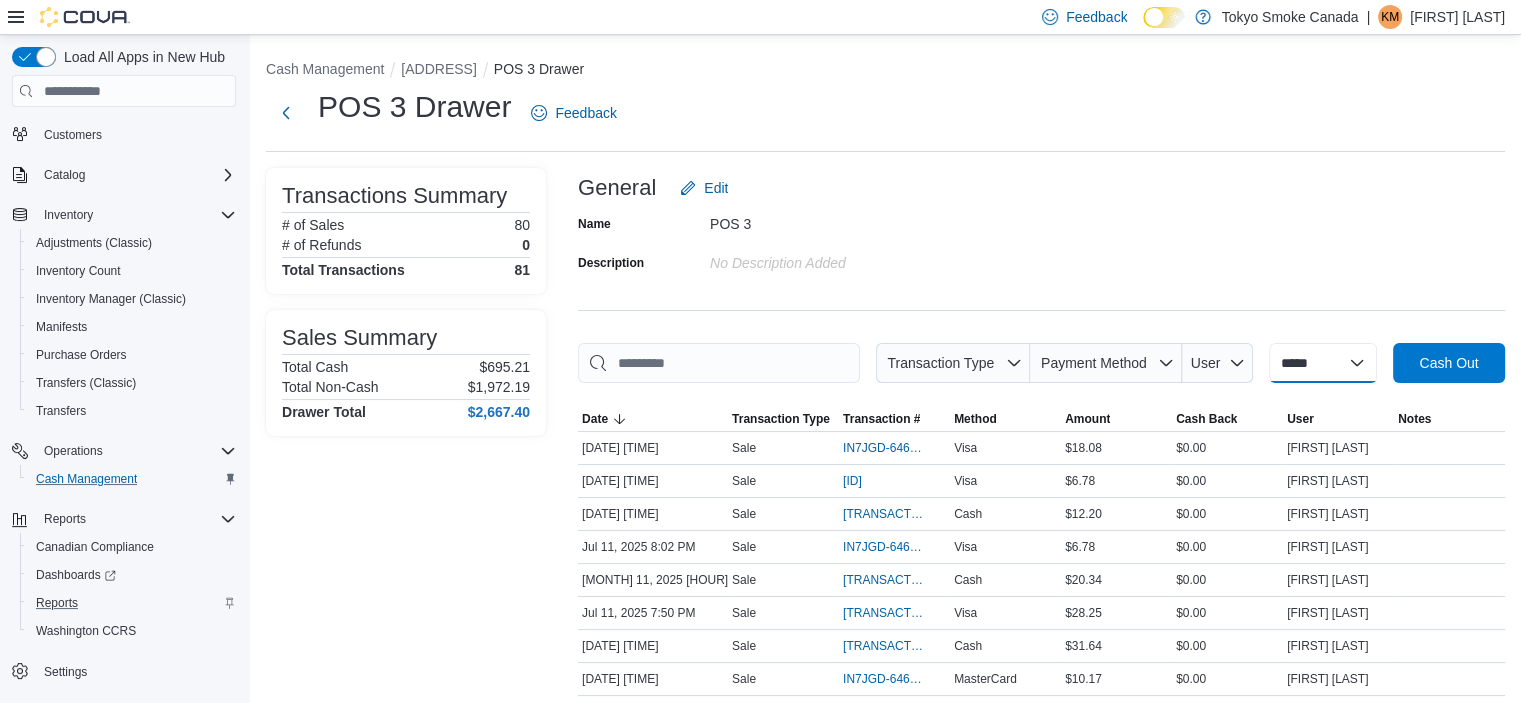 click on "**********" at bounding box center (1323, 363) 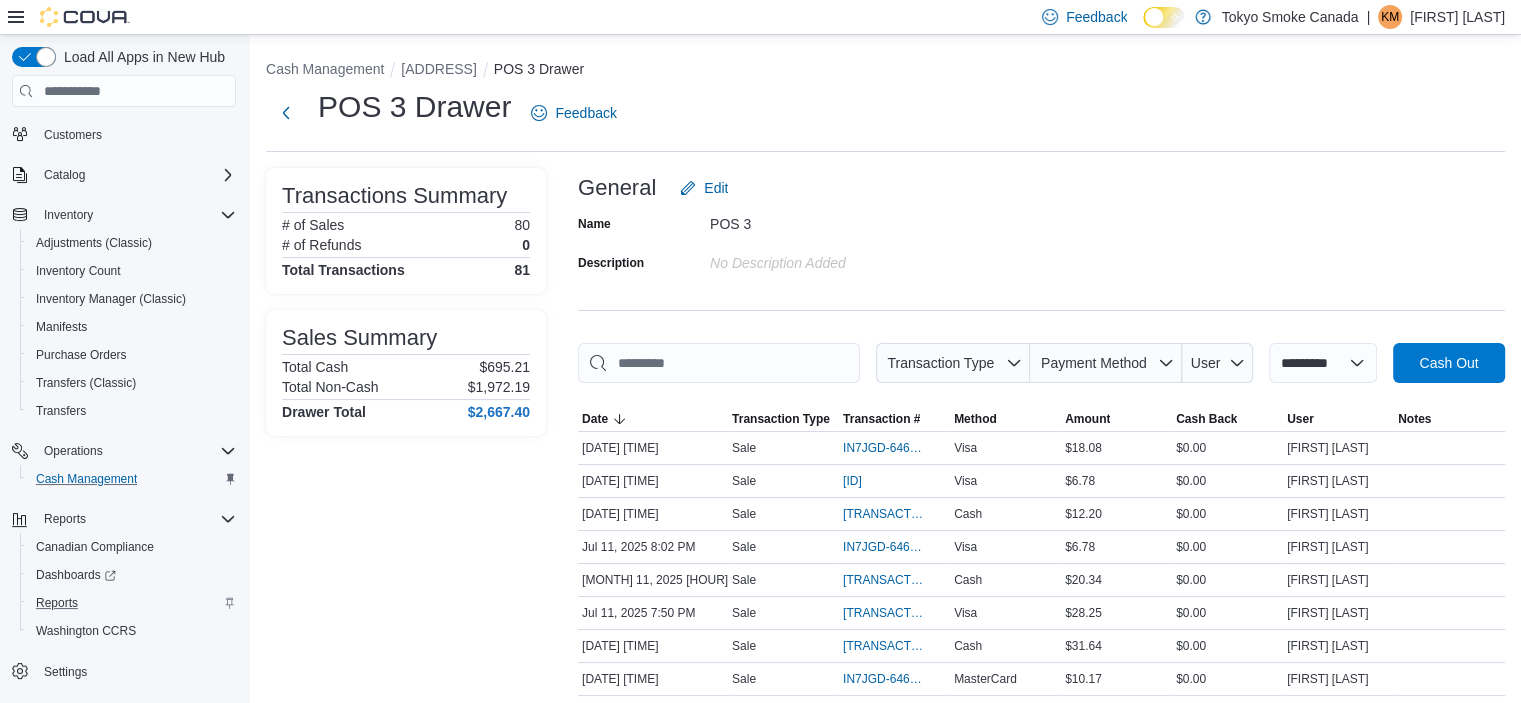 click on "**********" at bounding box center (1323, 363) 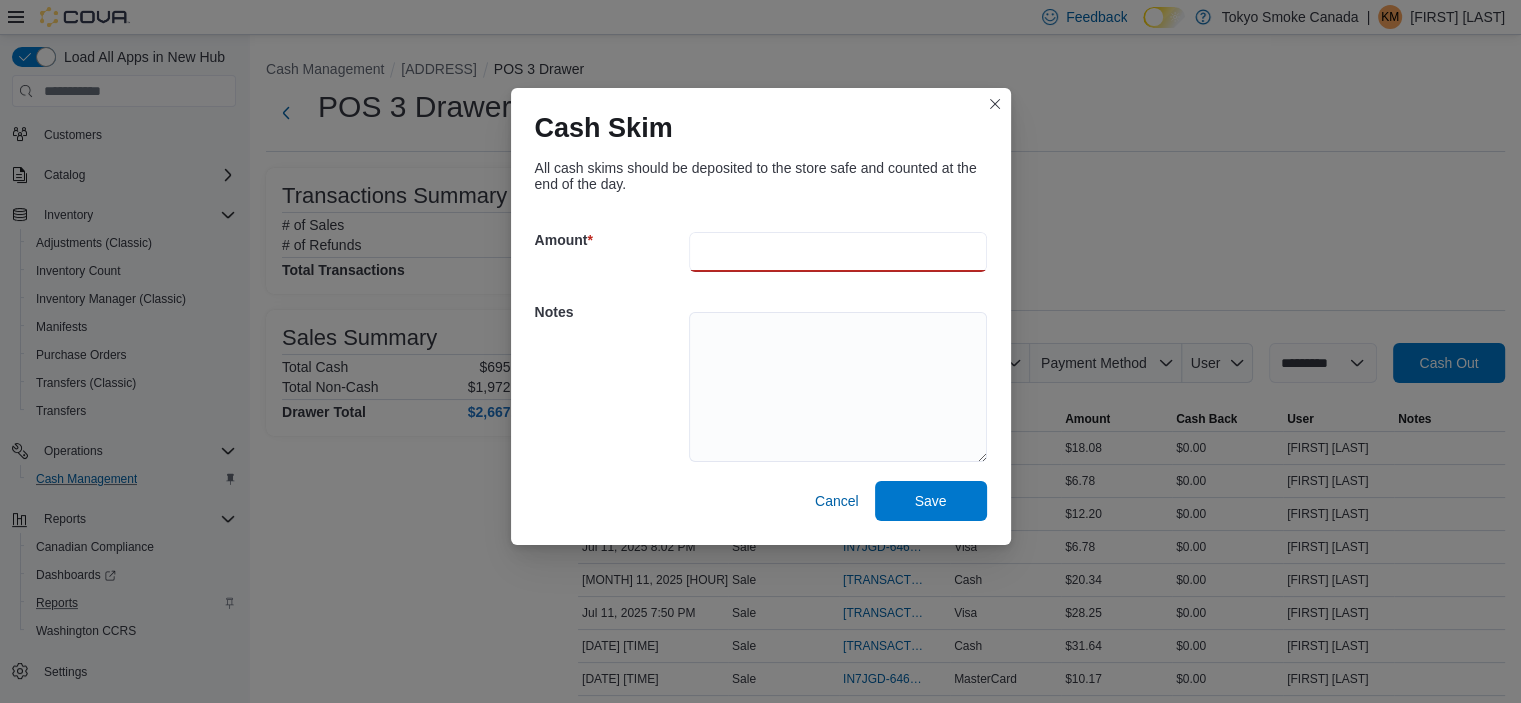 click at bounding box center [838, 252] 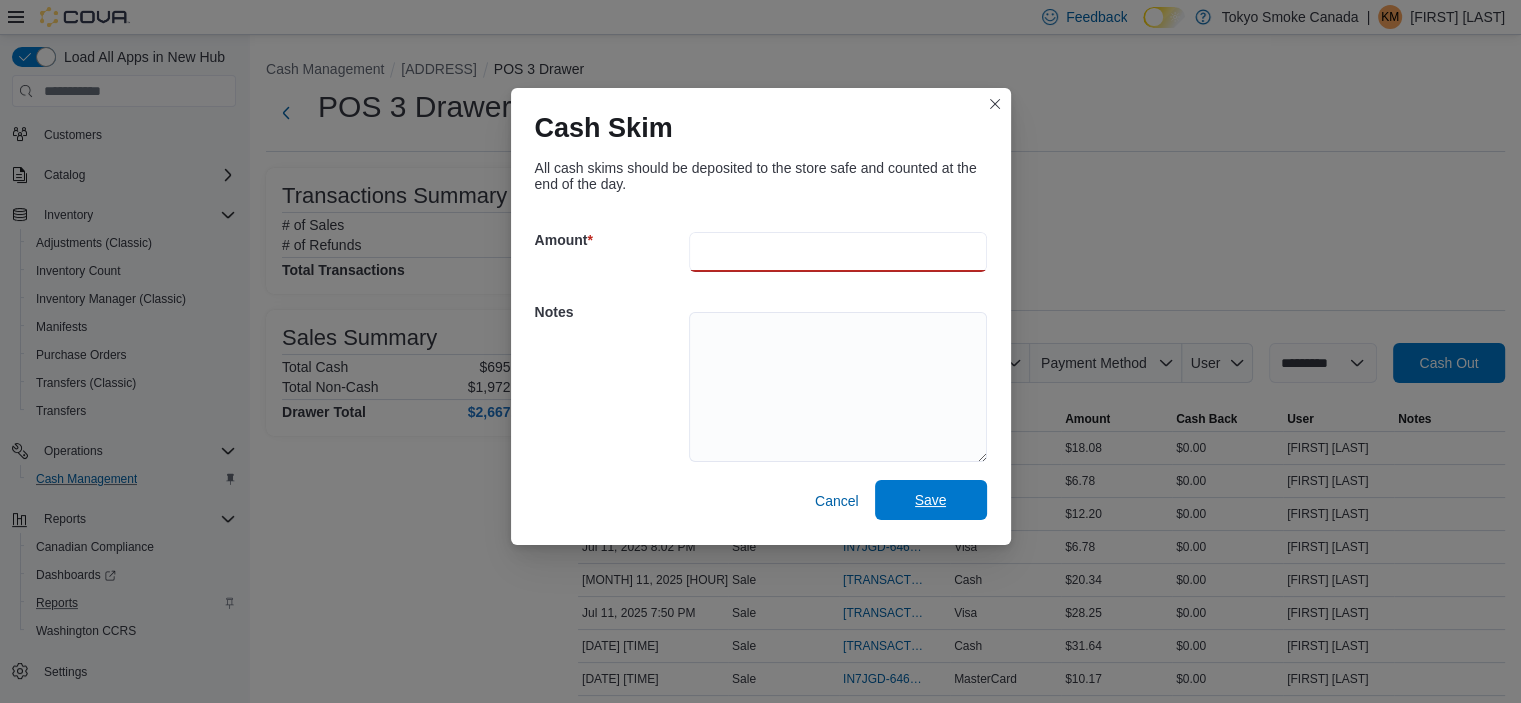 type on "***" 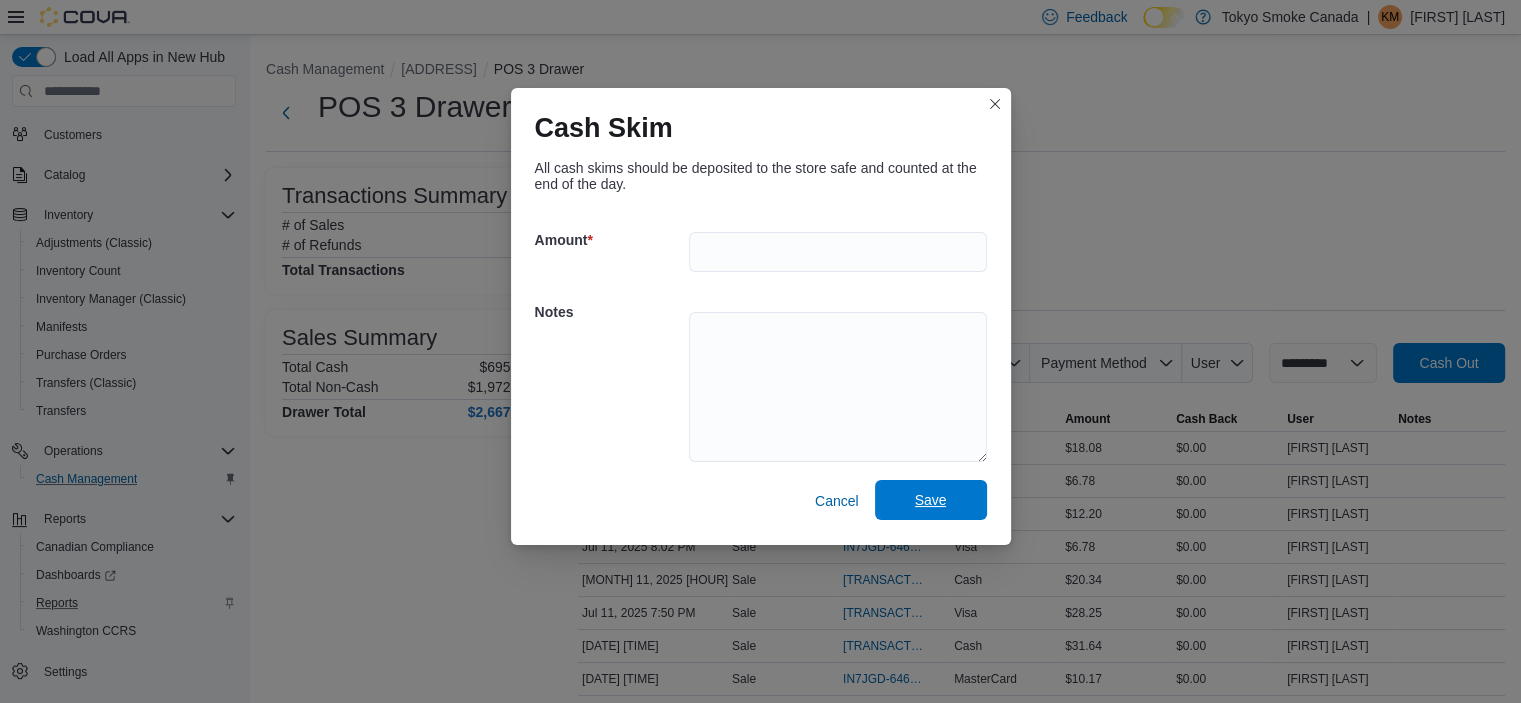 click on "Save" at bounding box center (931, 500) 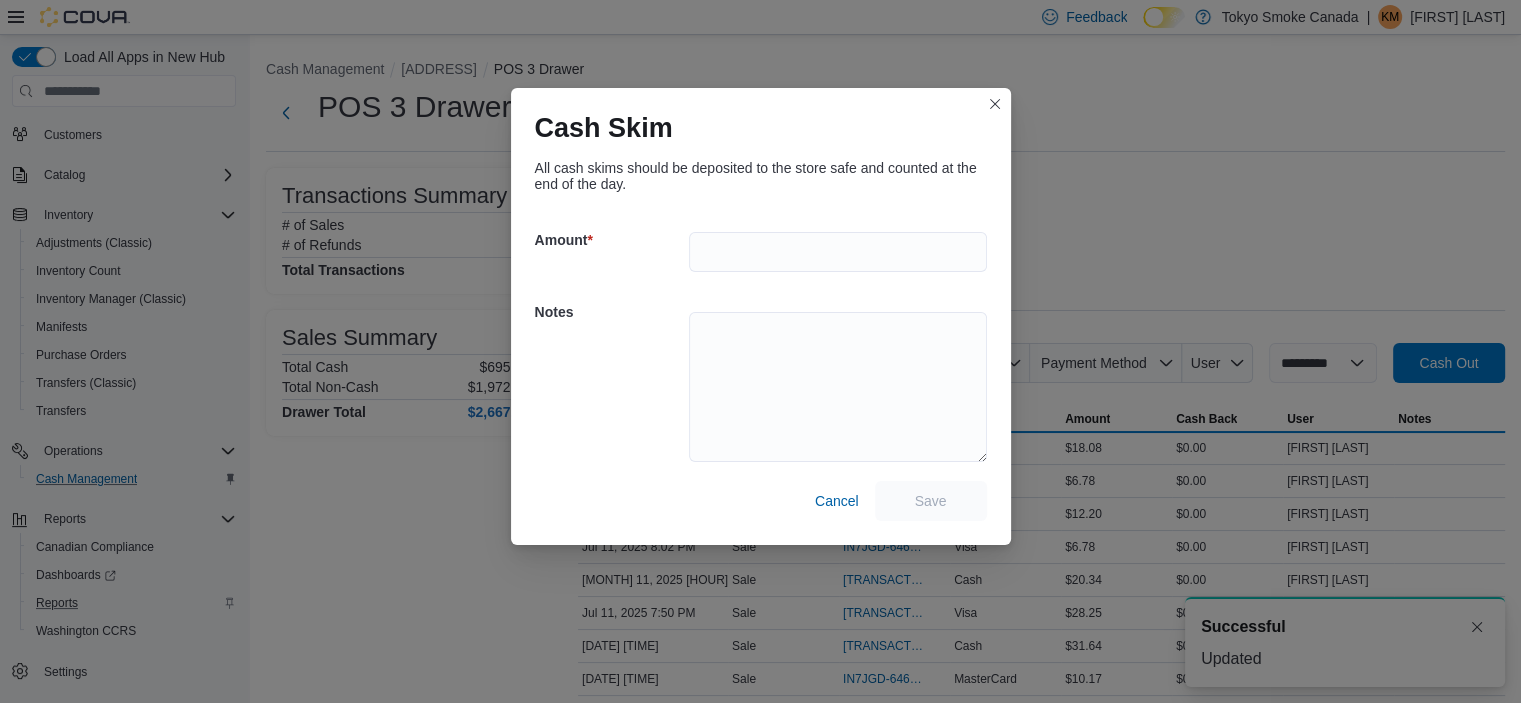 scroll, scrollTop: 0, scrollLeft: 0, axis: both 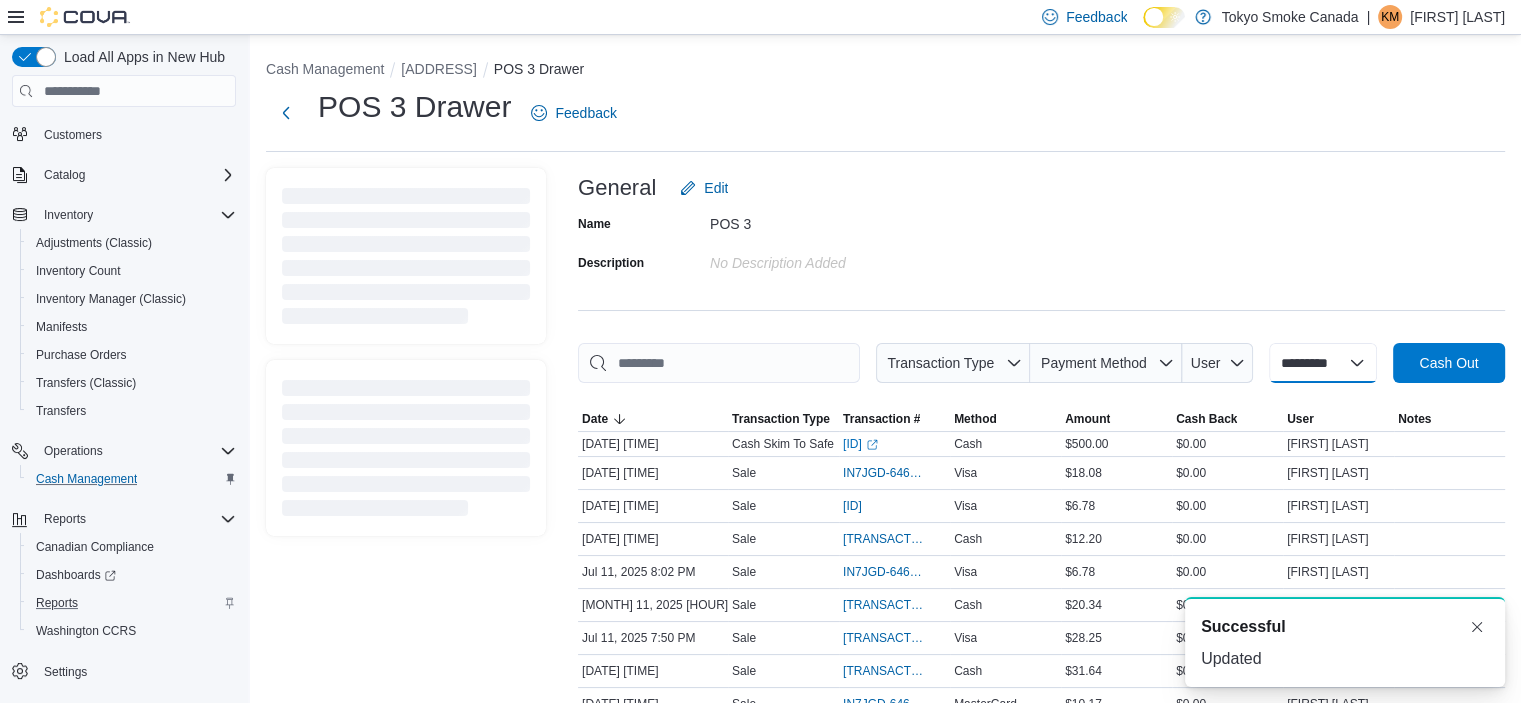 select 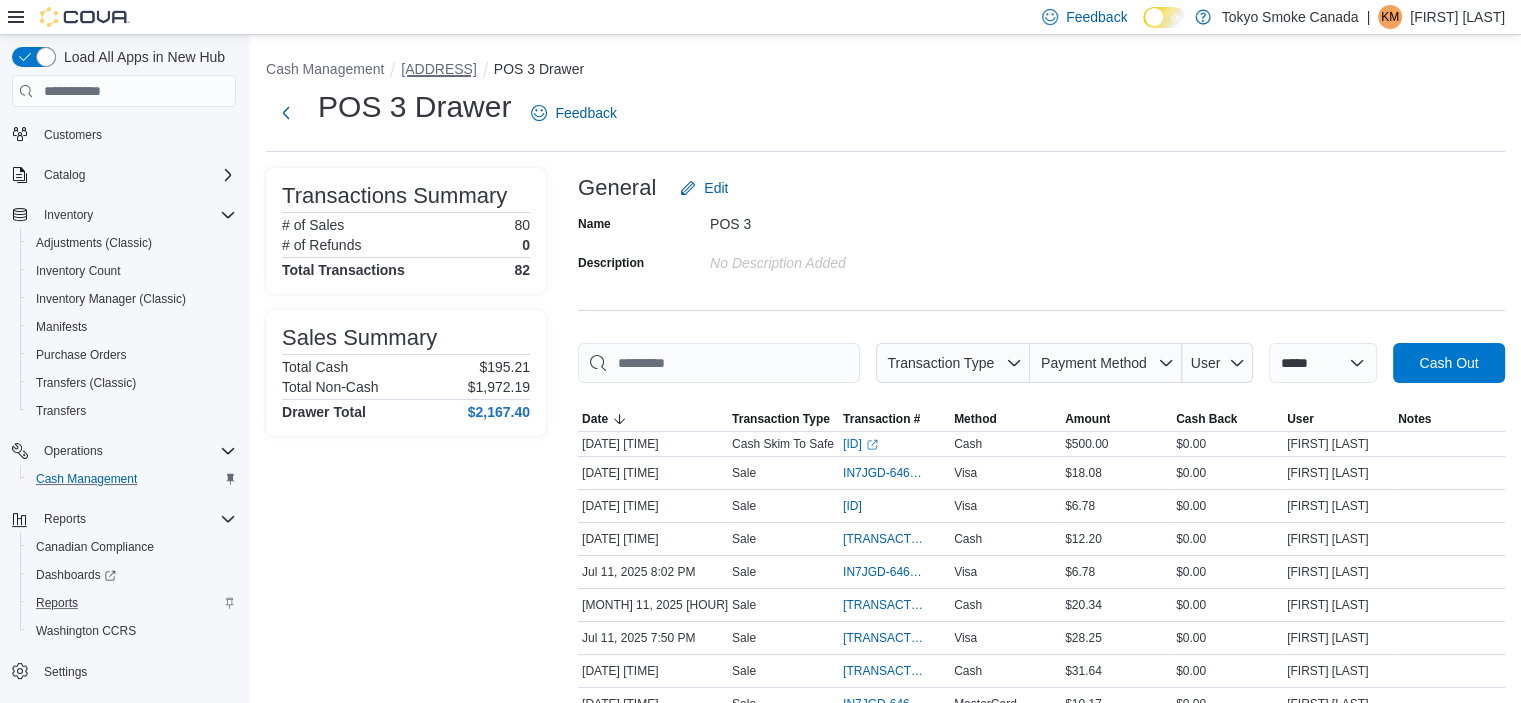 click on "[ADDRESS]" at bounding box center (438, 69) 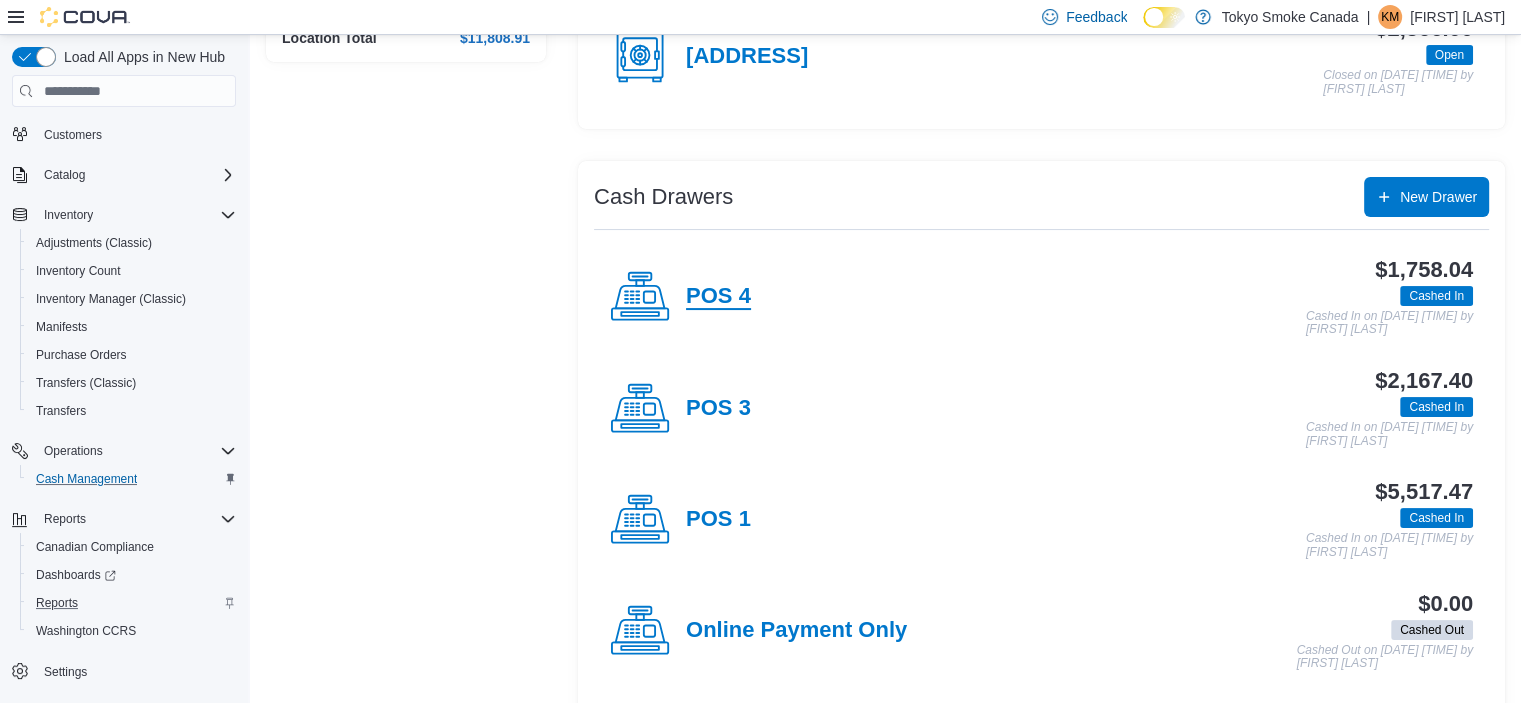 scroll, scrollTop: 200, scrollLeft: 0, axis: vertical 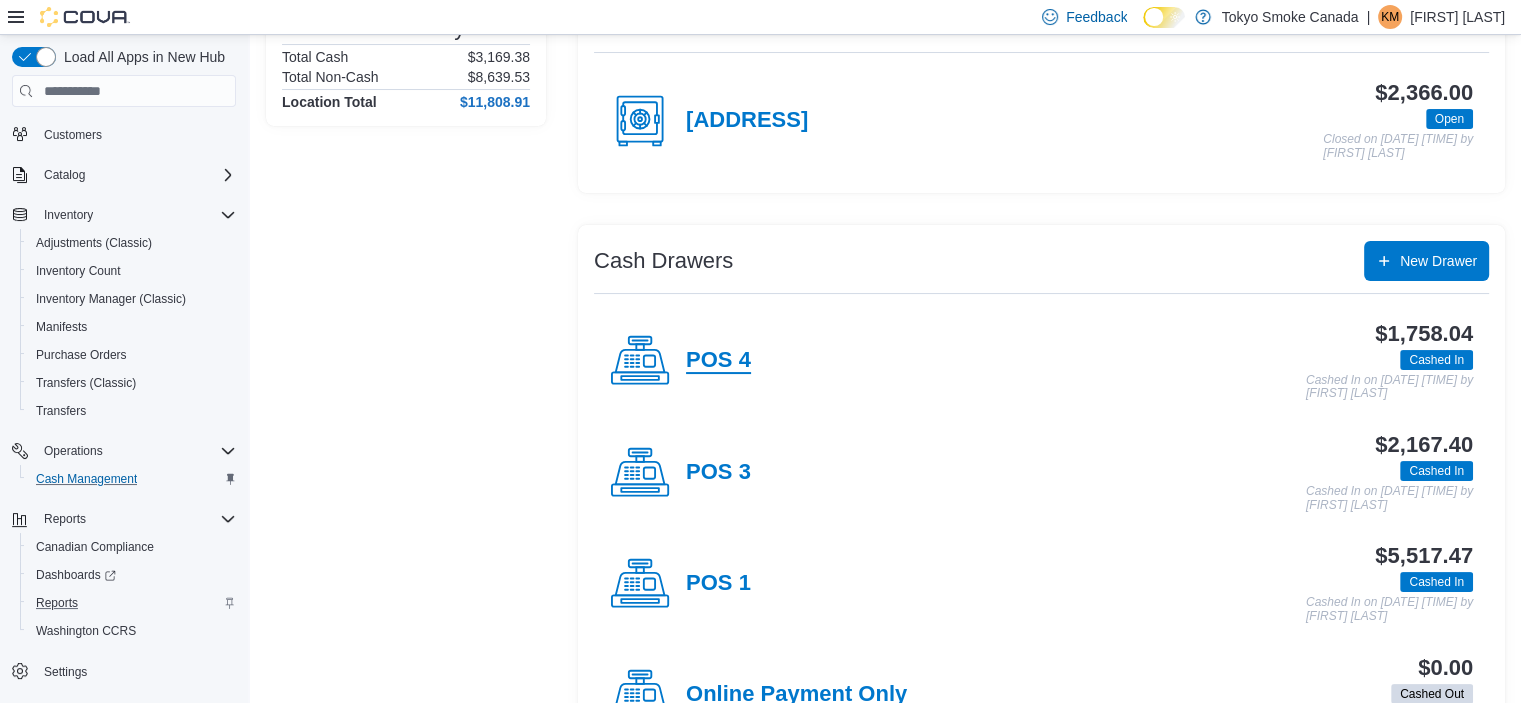 click on "POS 4" at bounding box center (718, 361) 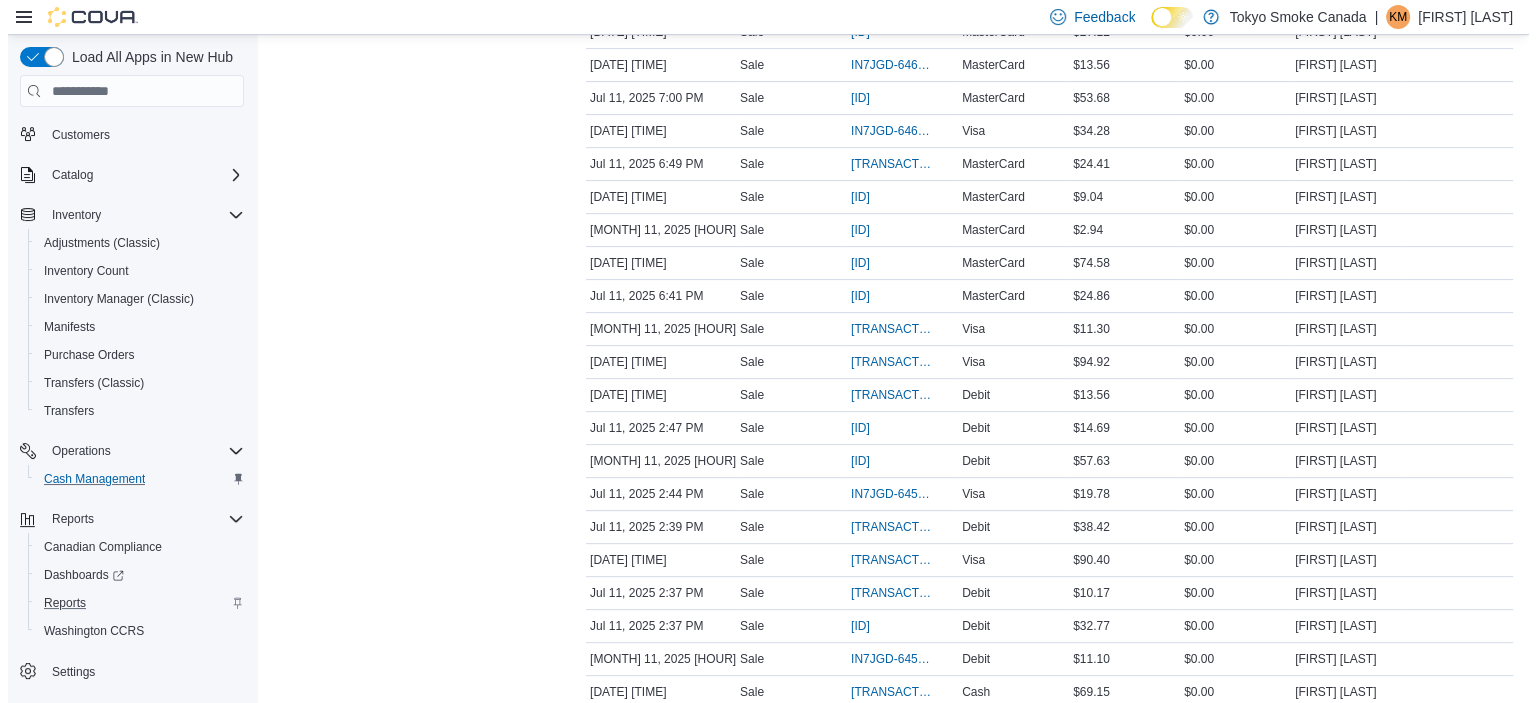 scroll, scrollTop: 0, scrollLeft: 0, axis: both 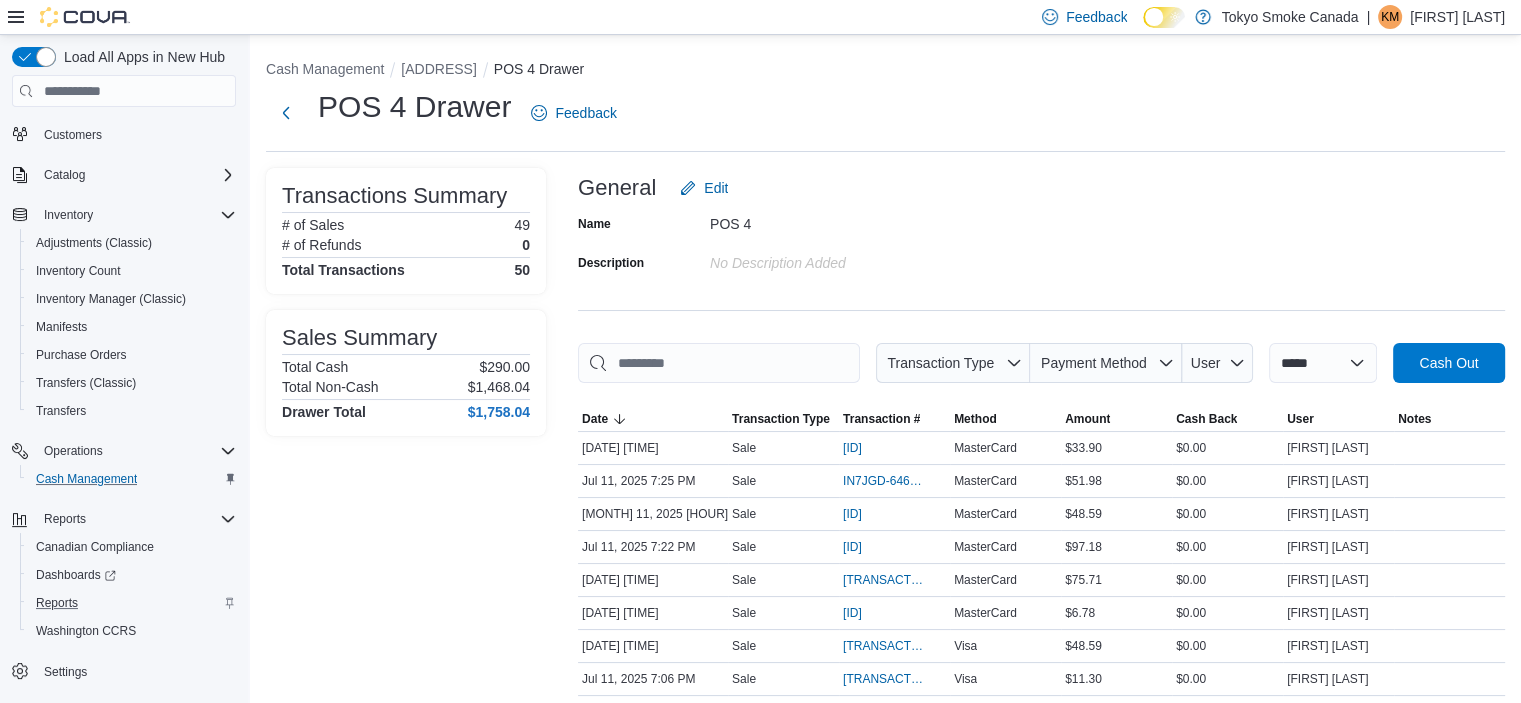 click on "**********" at bounding box center [885, 1114] 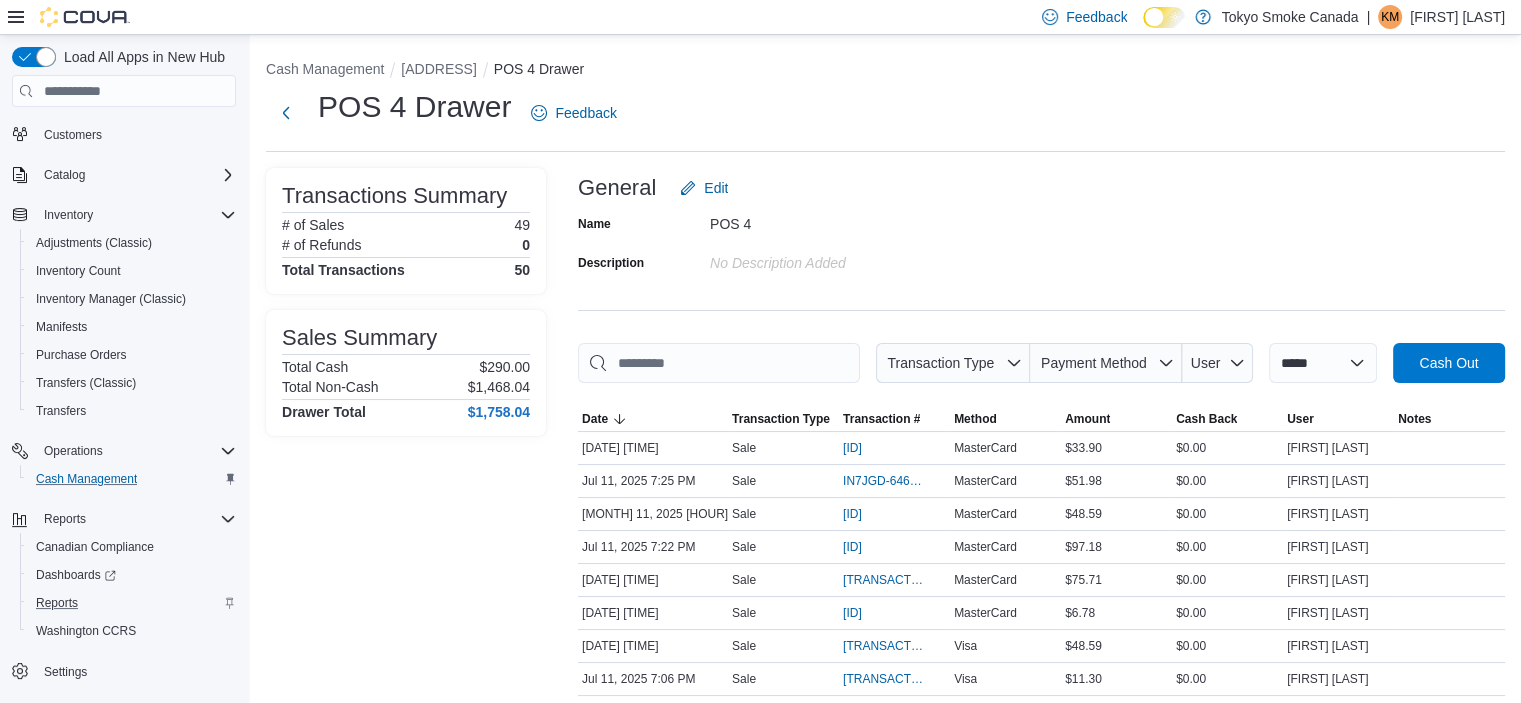 click on "Customers" at bounding box center [124, 133] 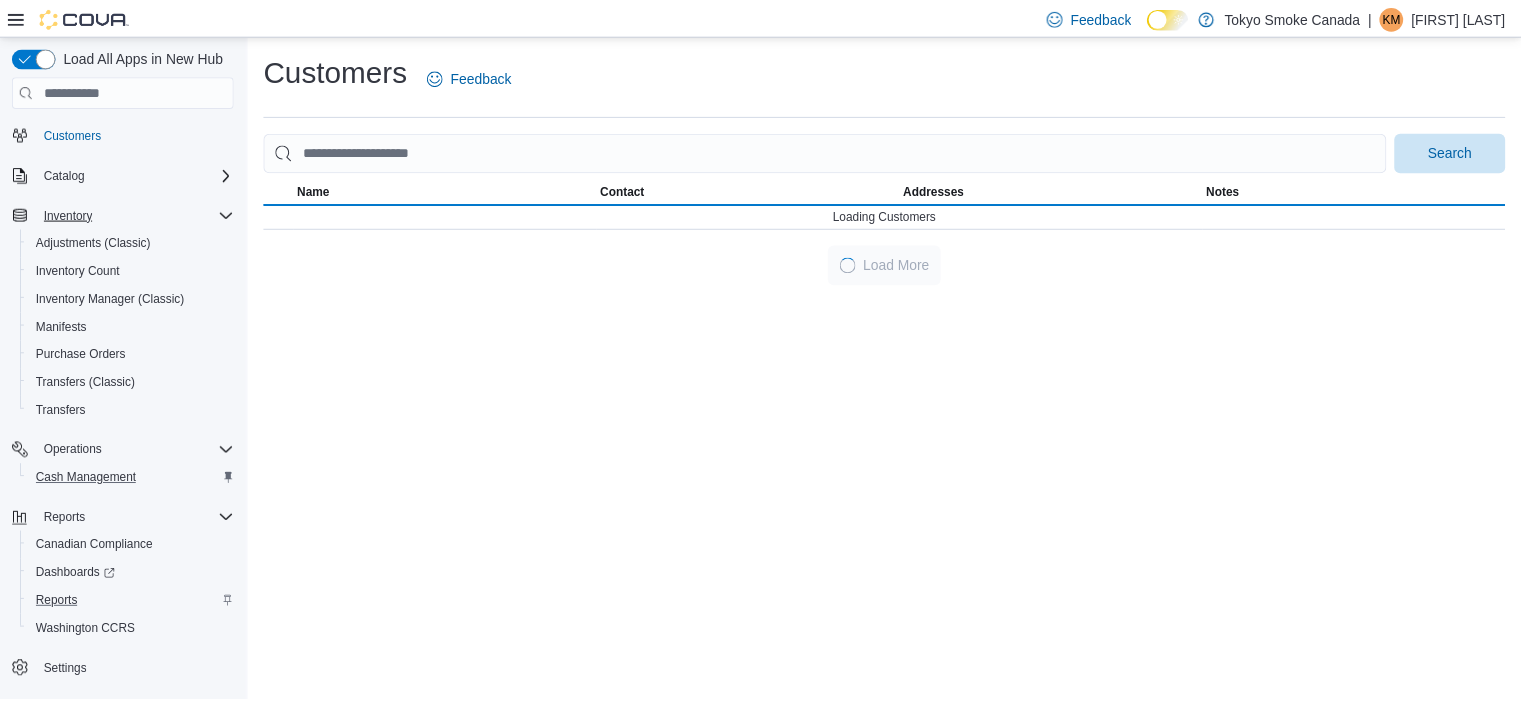 scroll, scrollTop: 0, scrollLeft: 0, axis: both 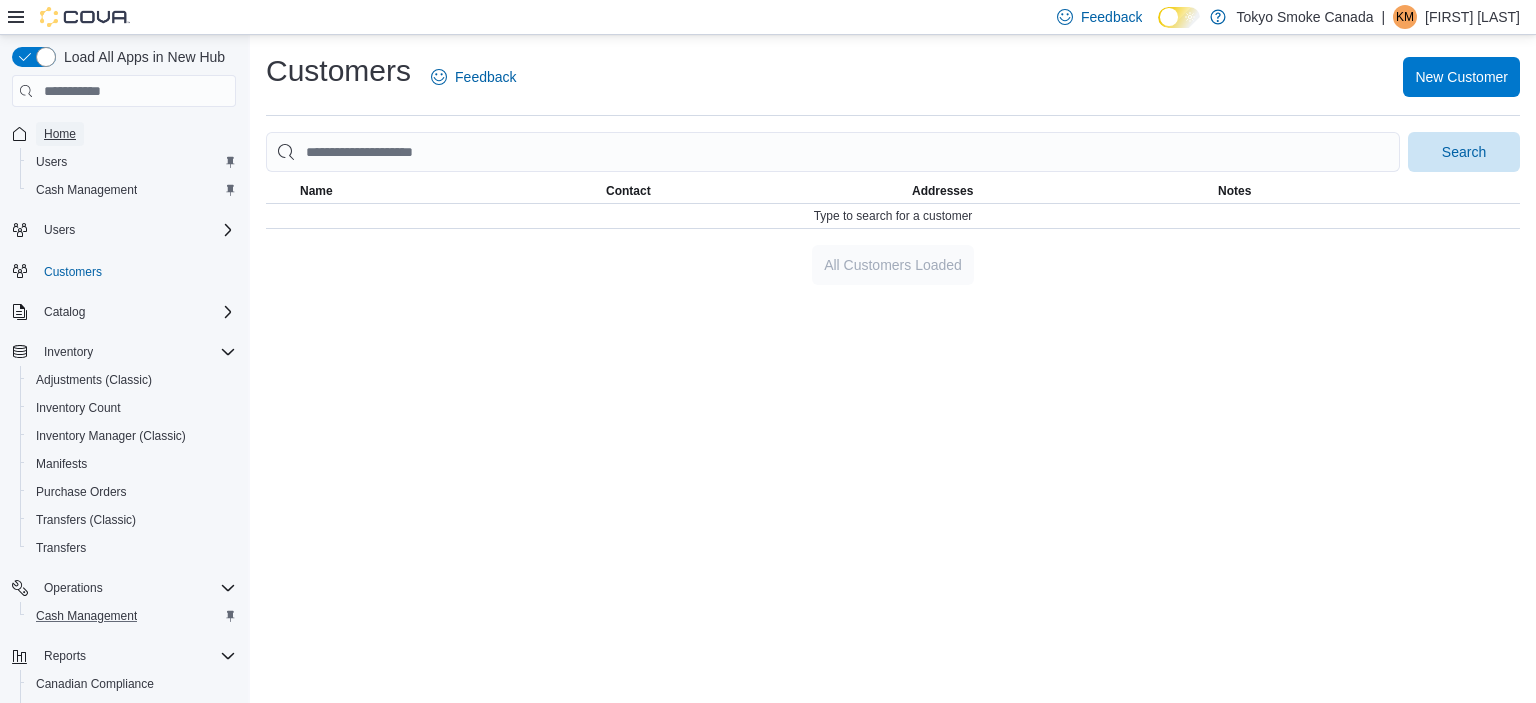 click on "Home" at bounding box center (60, 134) 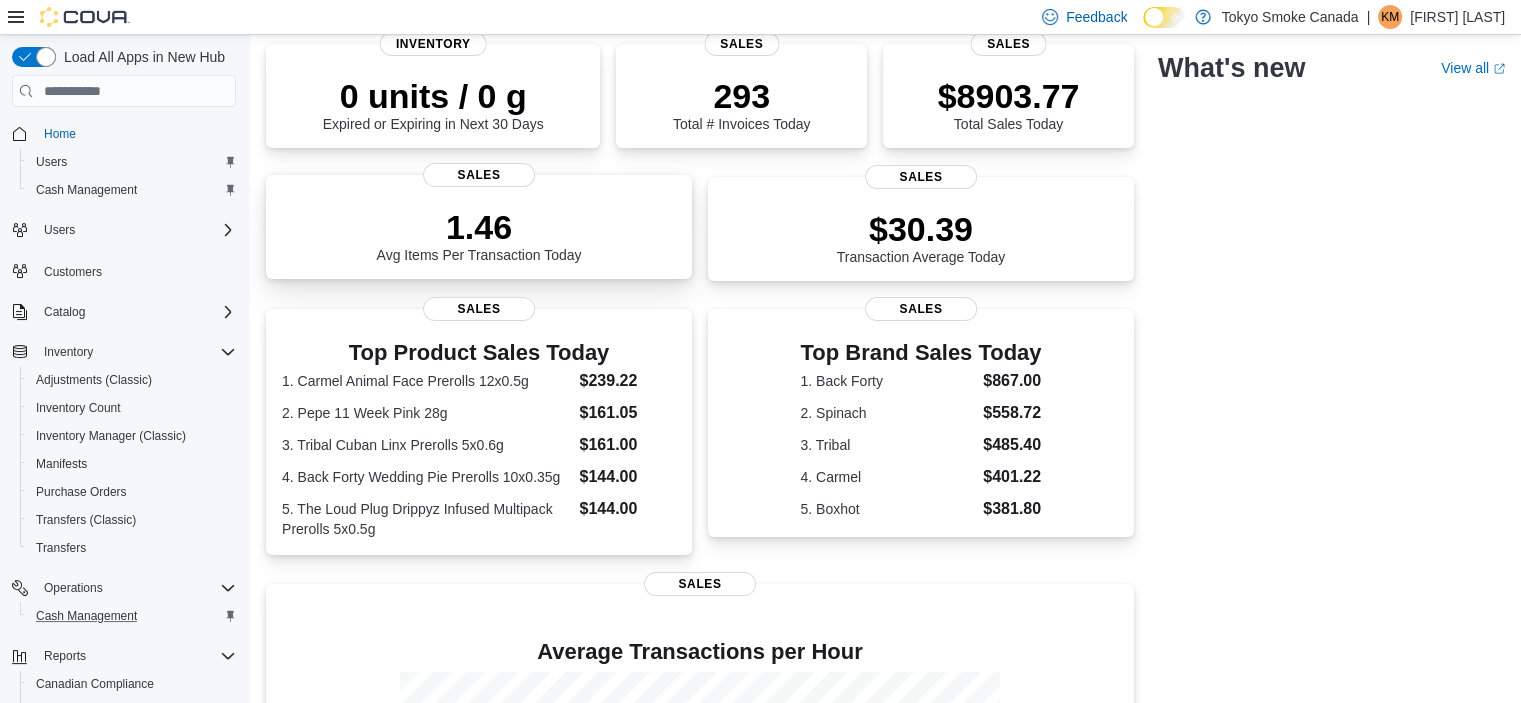 scroll, scrollTop: 259, scrollLeft: 0, axis: vertical 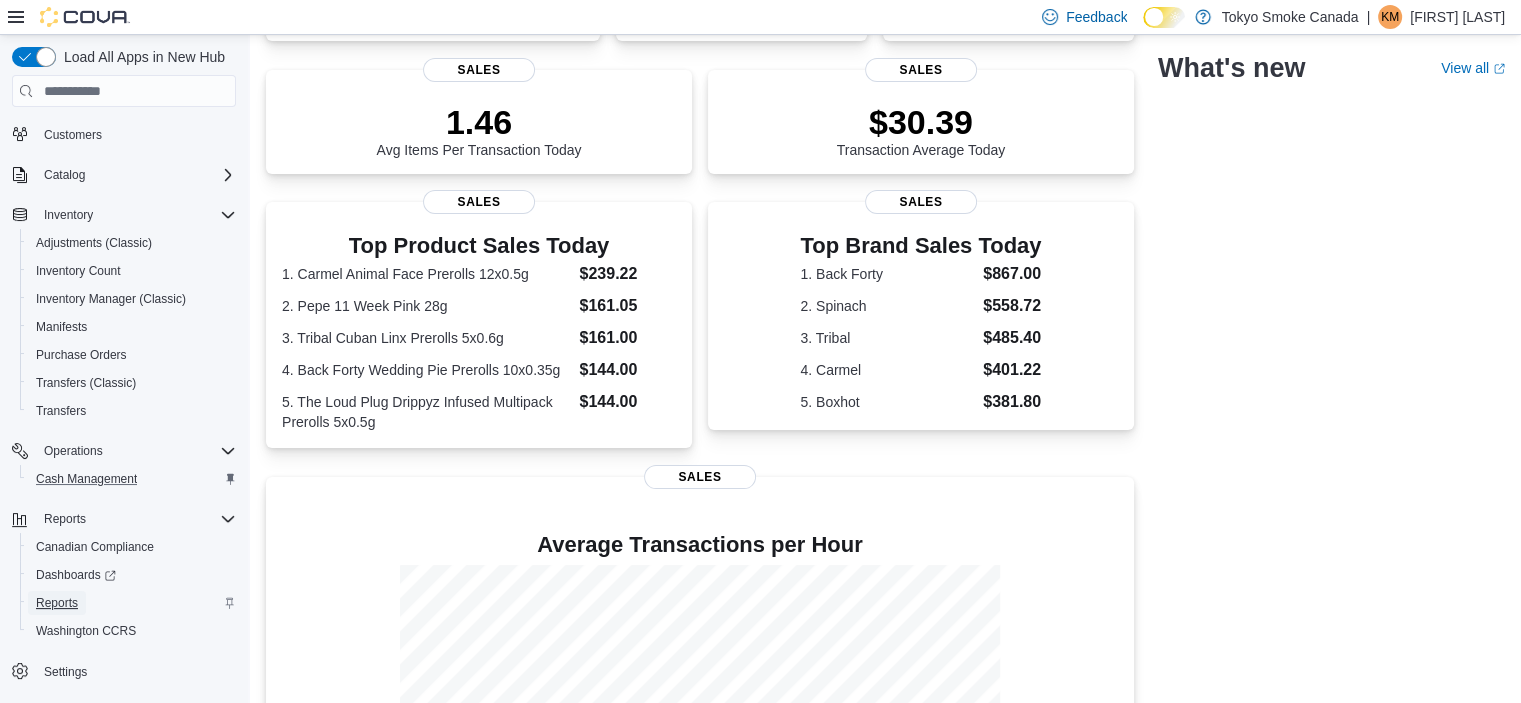 click on "Reports" at bounding box center [57, 603] 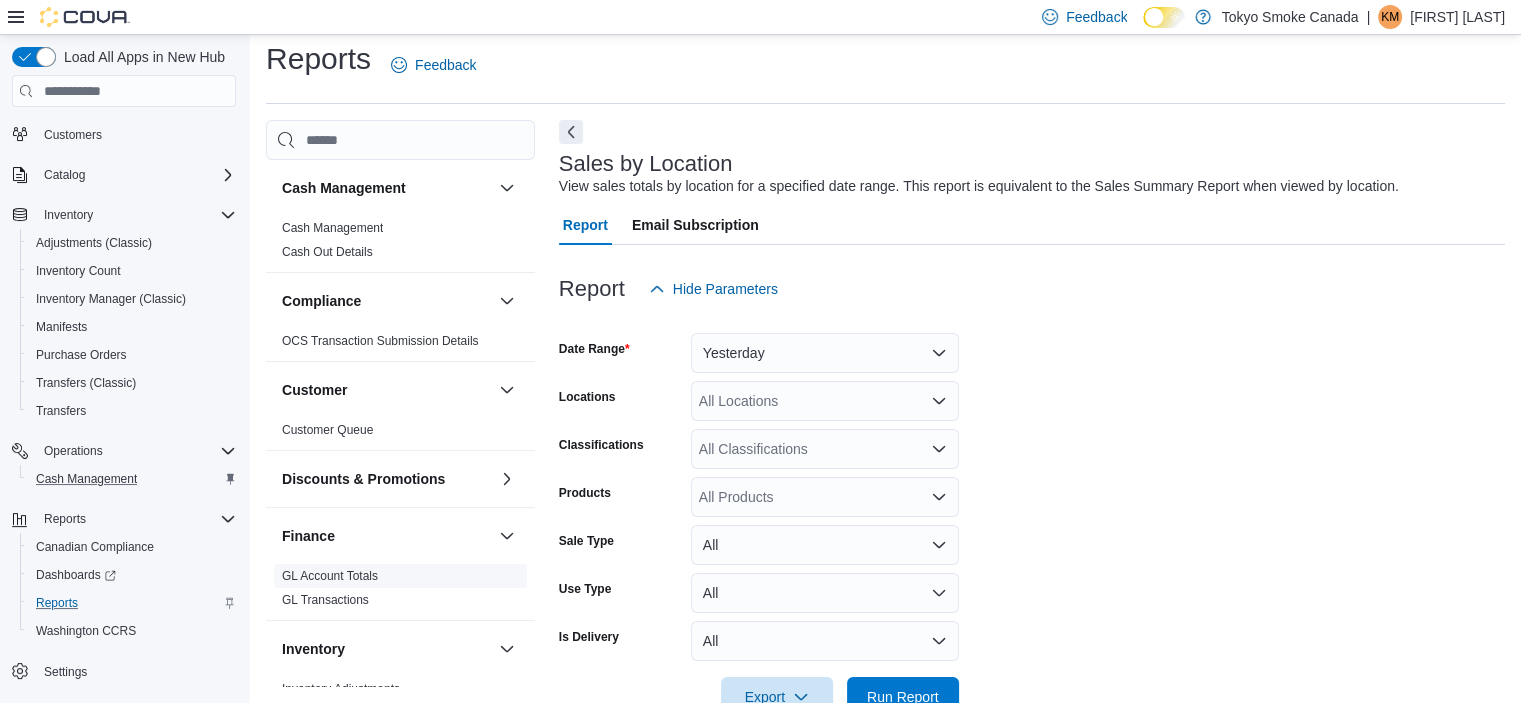 scroll, scrollTop: 46, scrollLeft: 0, axis: vertical 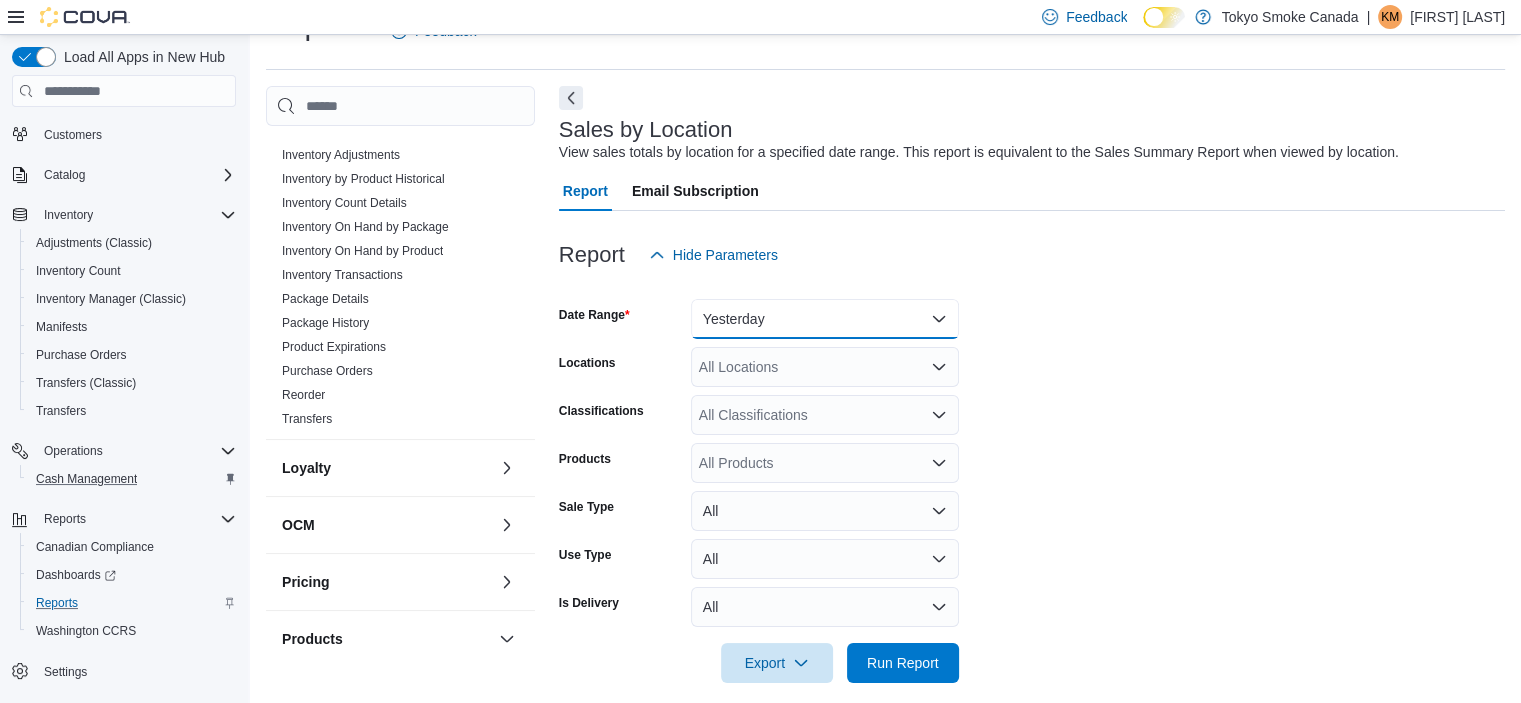 click on "Yesterday" at bounding box center [825, 319] 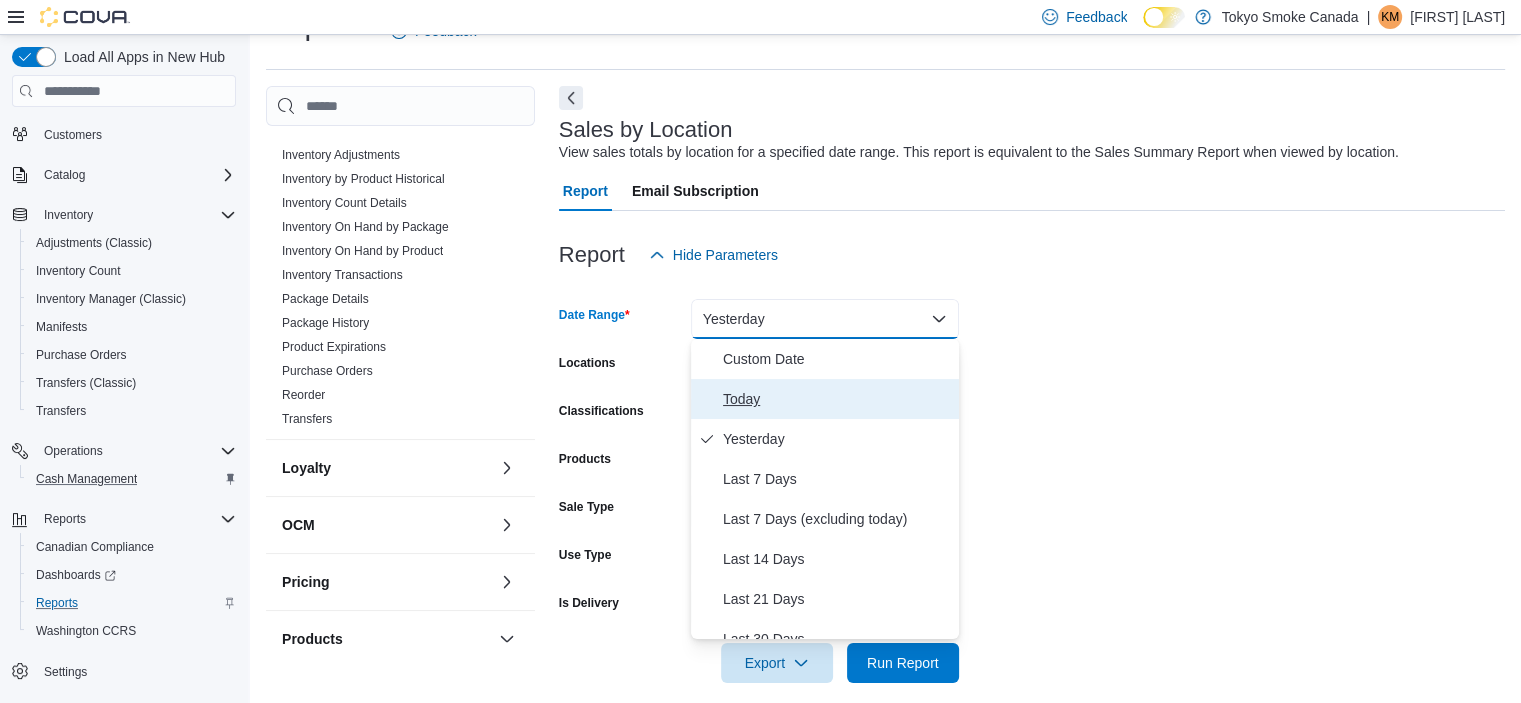 click on "Today" at bounding box center [837, 399] 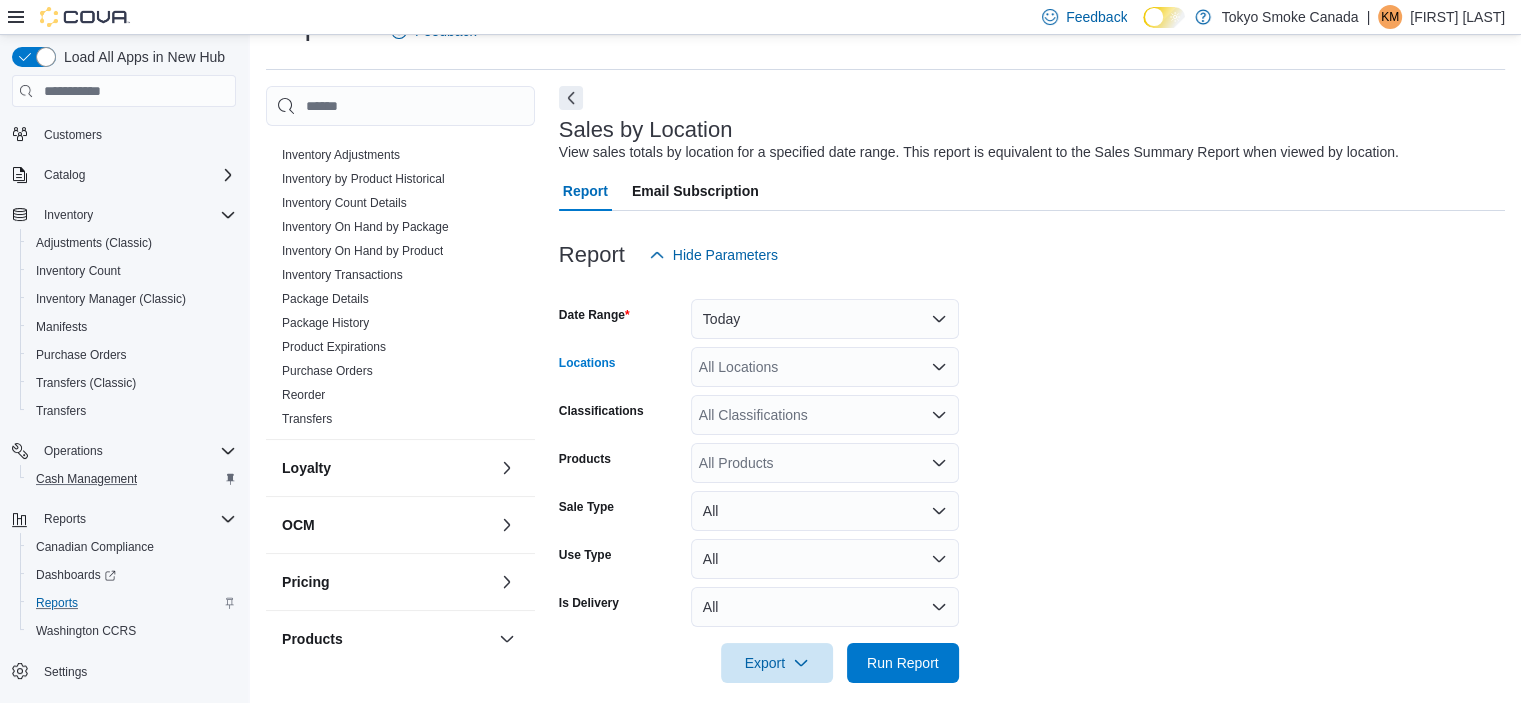 click on "All Locations" at bounding box center (825, 367) 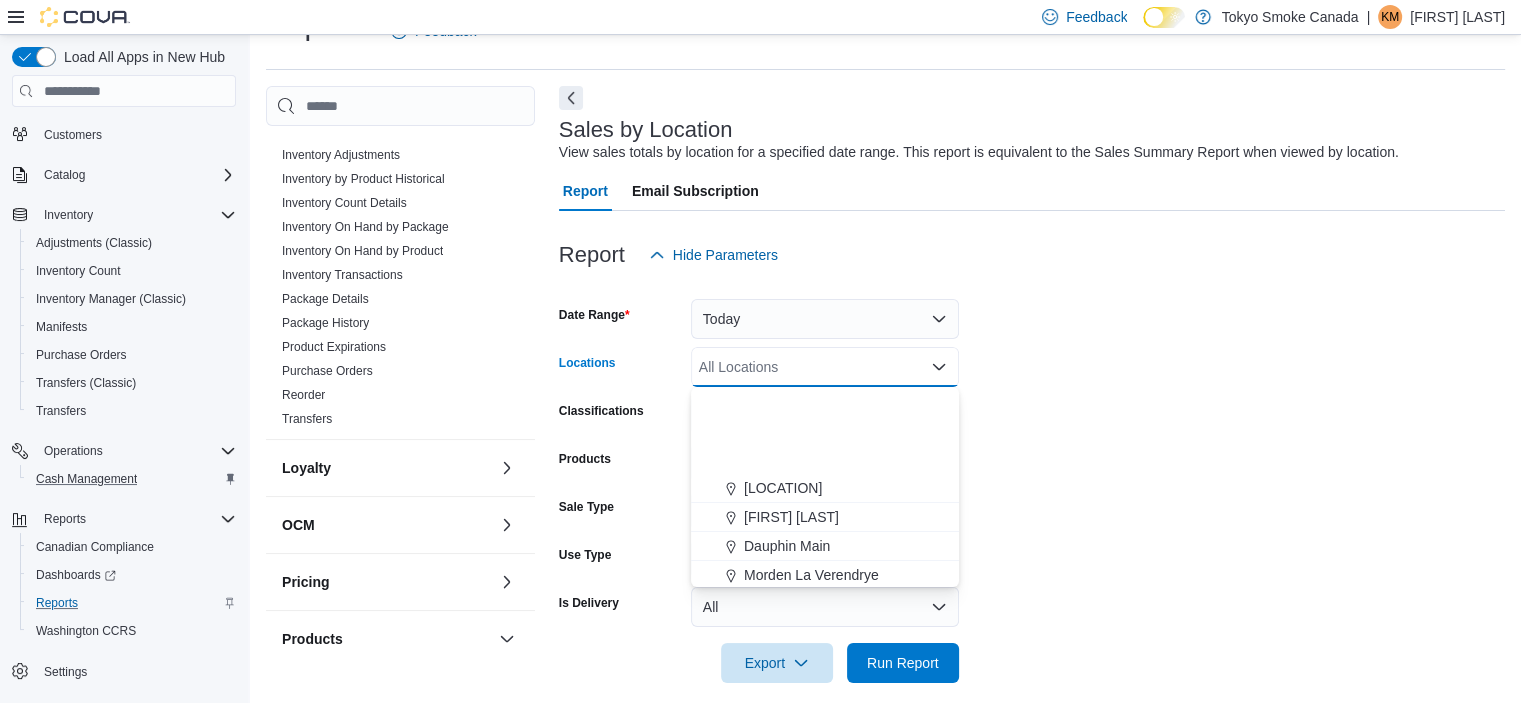 scroll, scrollTop: 300, scrollLeft: 0, axis: vertical 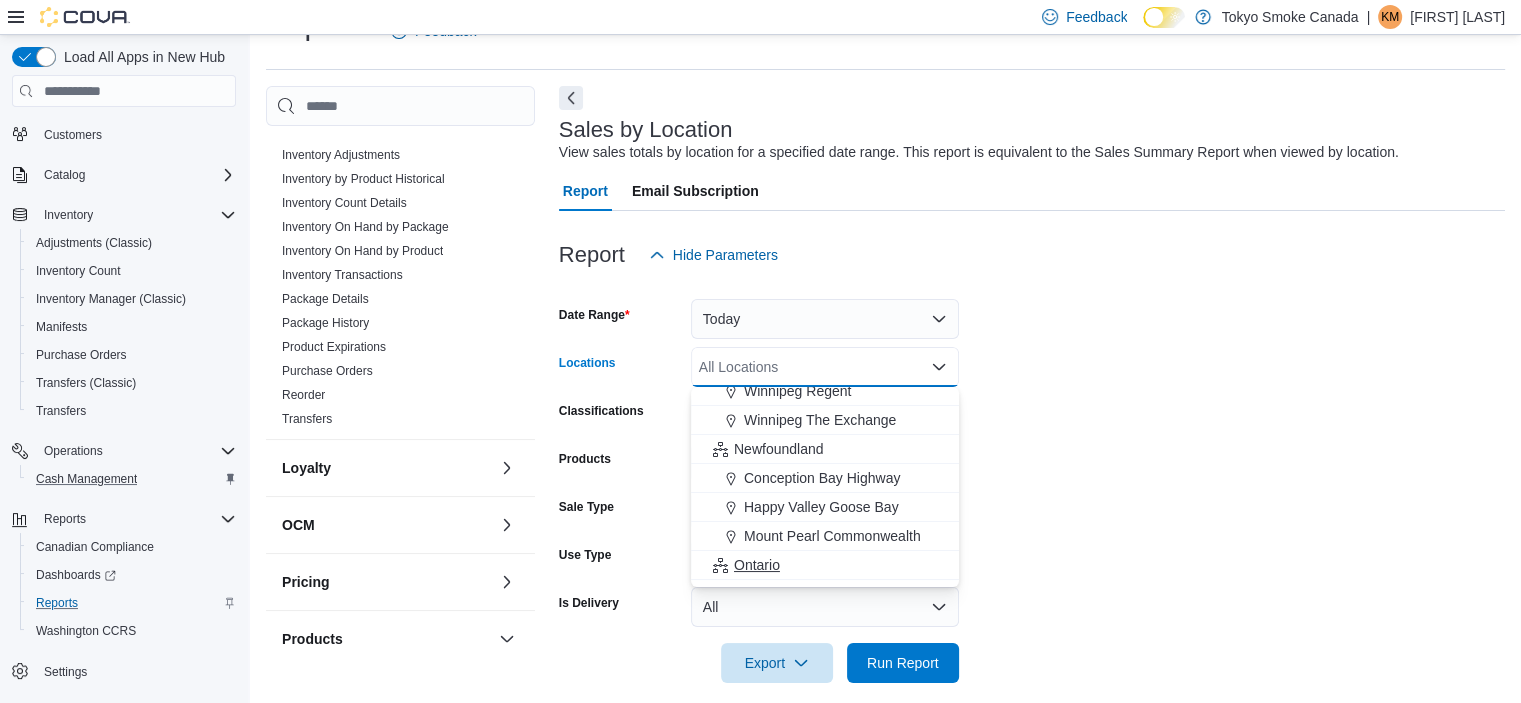 click on "Ontario" at bounding box center (757, 565) 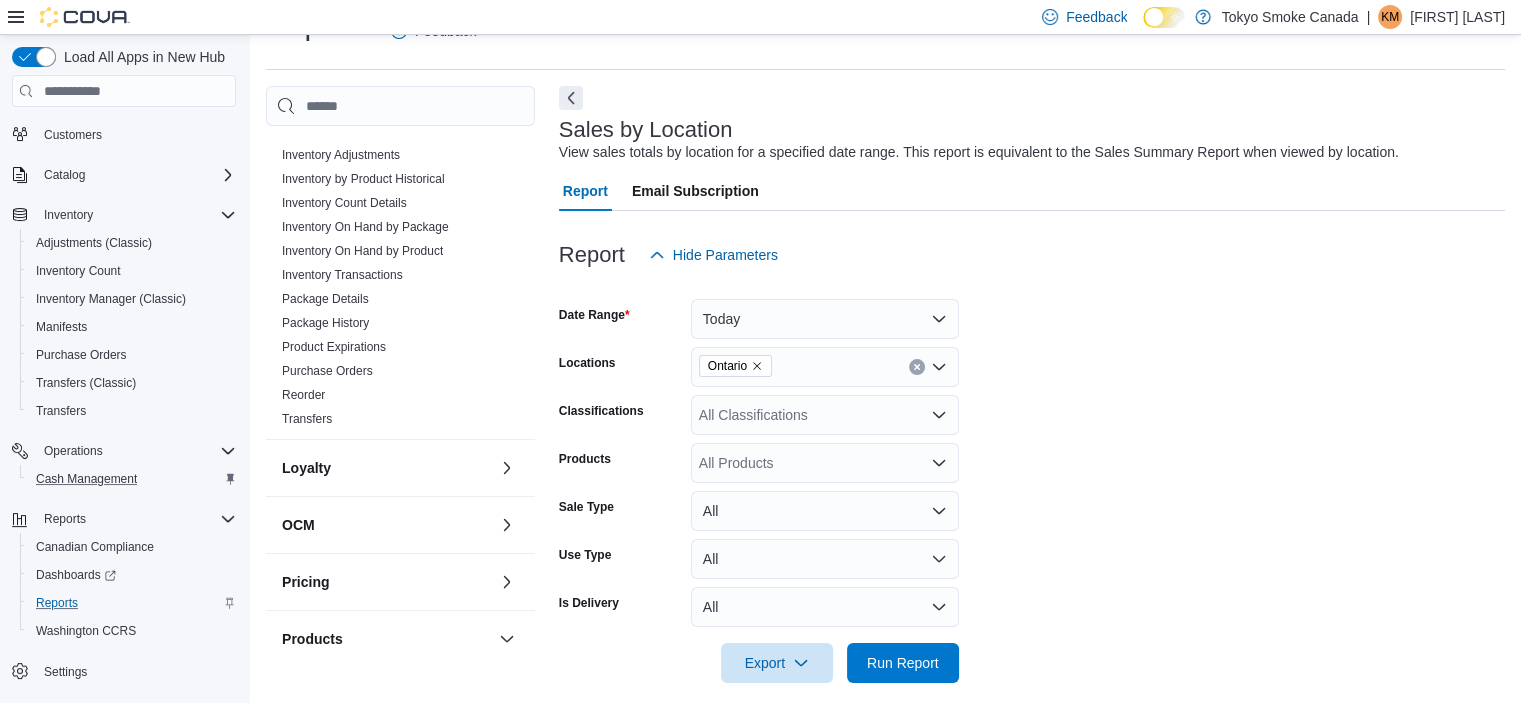 drag, startPoint x: 1149, startPoint y: 547, endPoint x: 1093, endPoint y: 565, distance: 58.821766 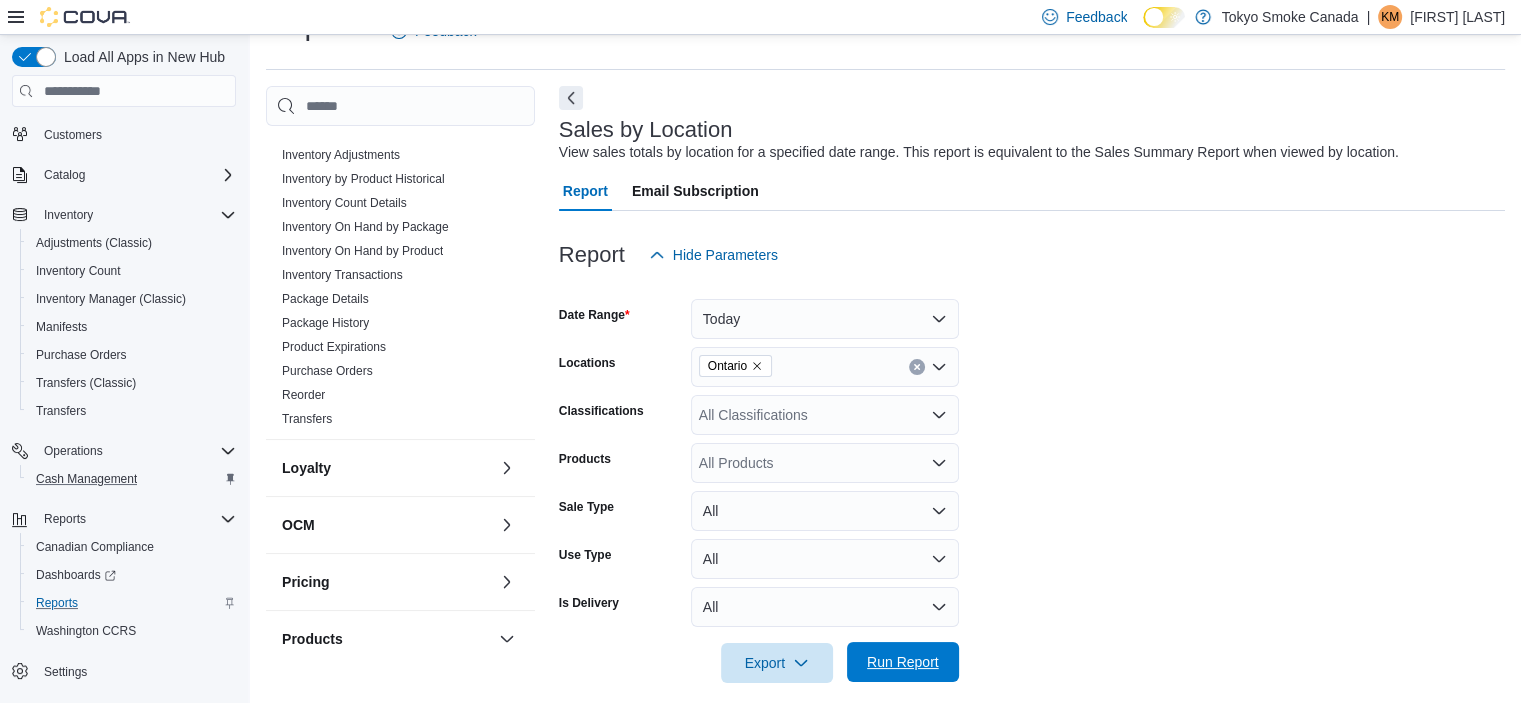 click on "Run Report" at bounding box center [903, 662] 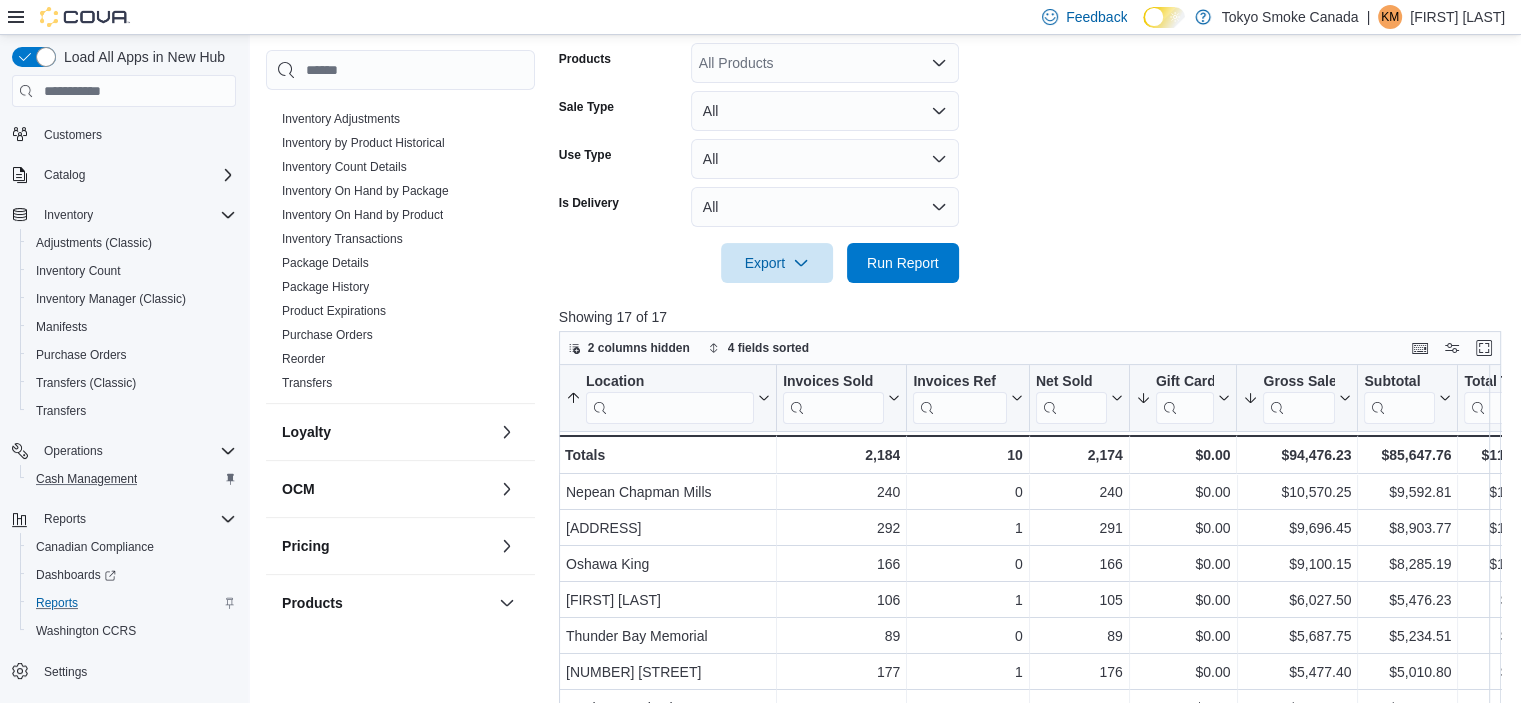 scroll, scrollTop: 546, scrollLeft: 0, axis: vertical 